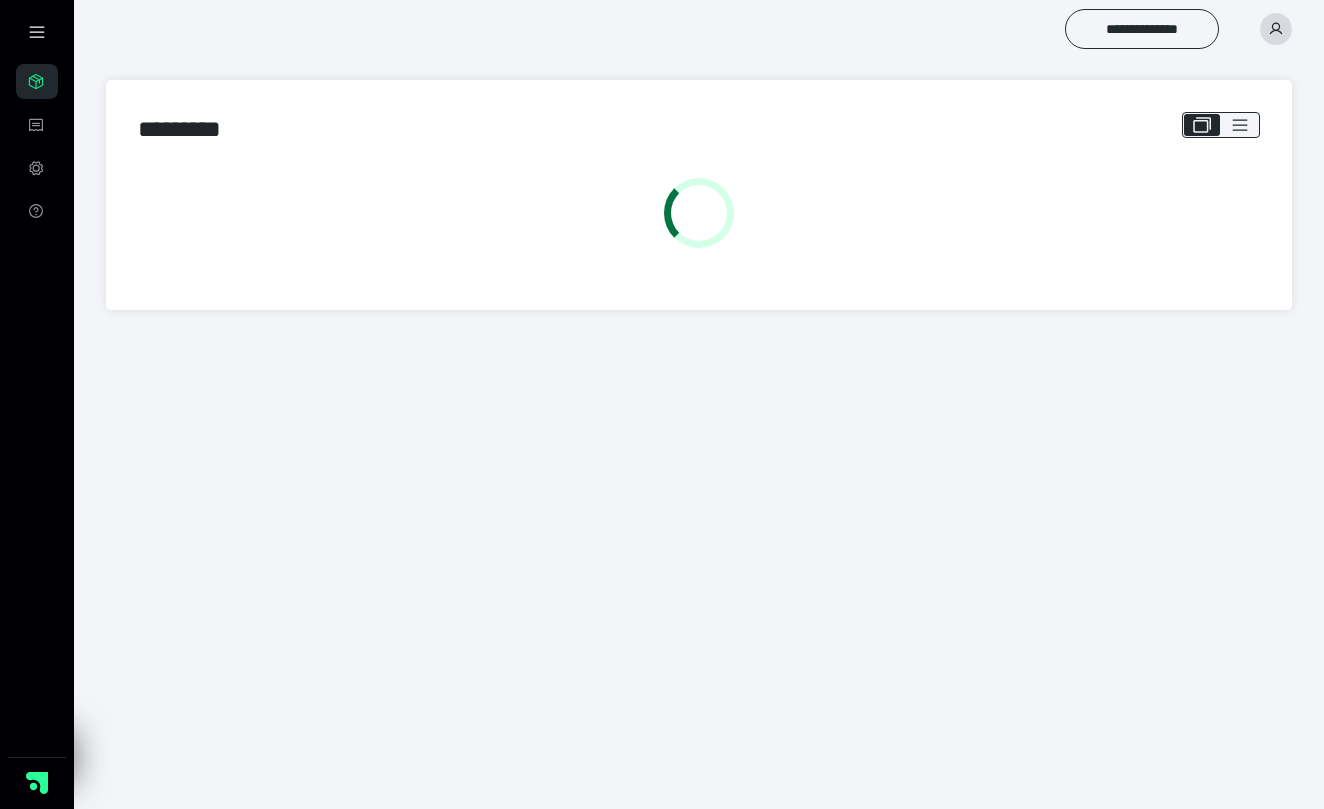 scroll, scrollTop: 0, scrollLeft: 0, axis: both 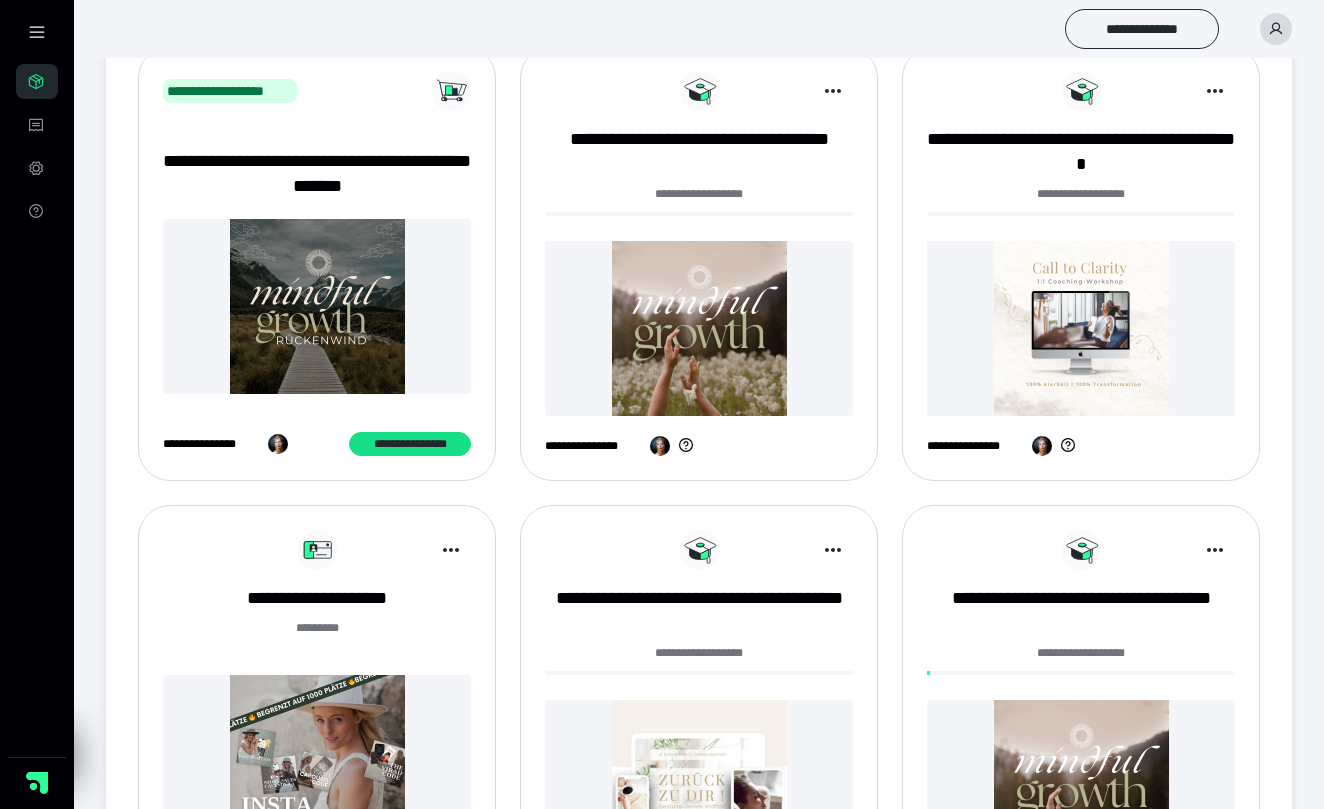 click at bounding box center (699, 328) 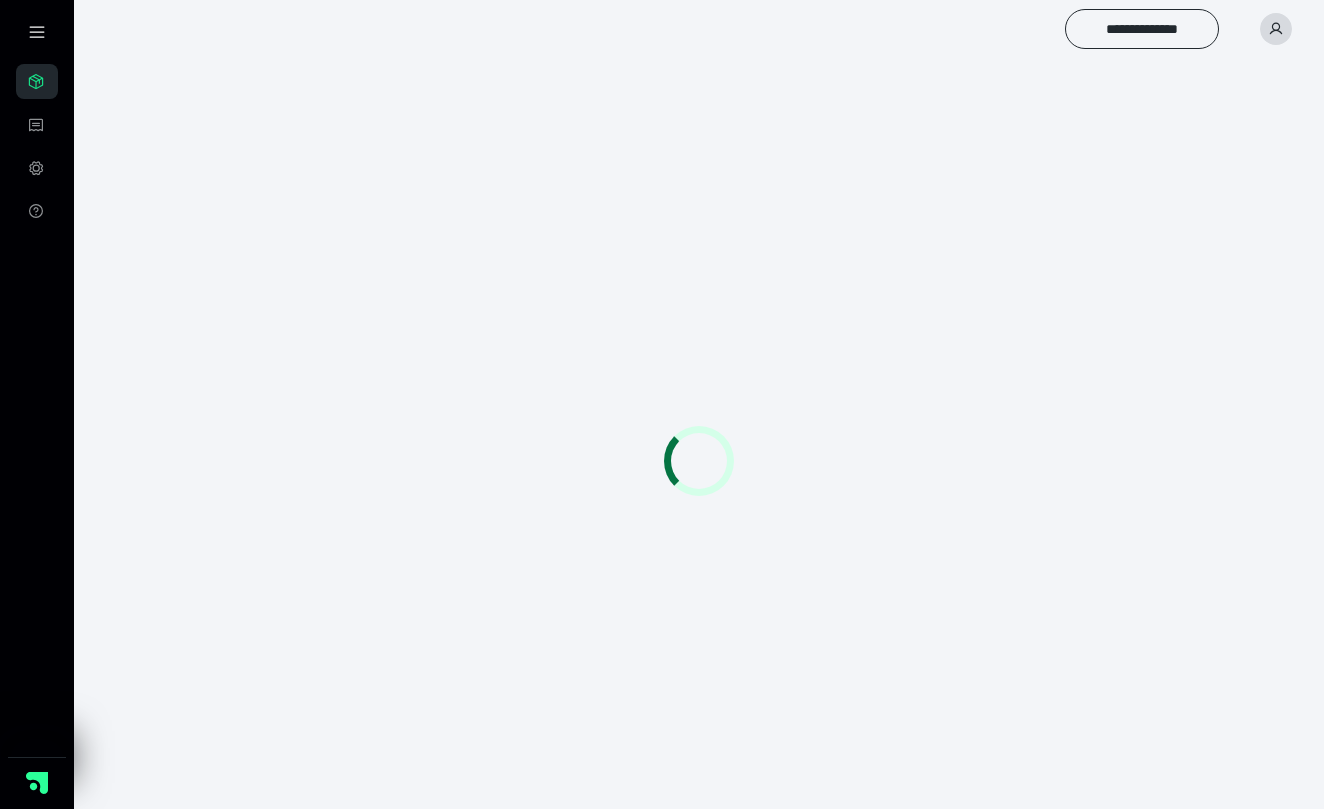 scroll, scrollTop: 0, scrollLeft: 0, axis: both 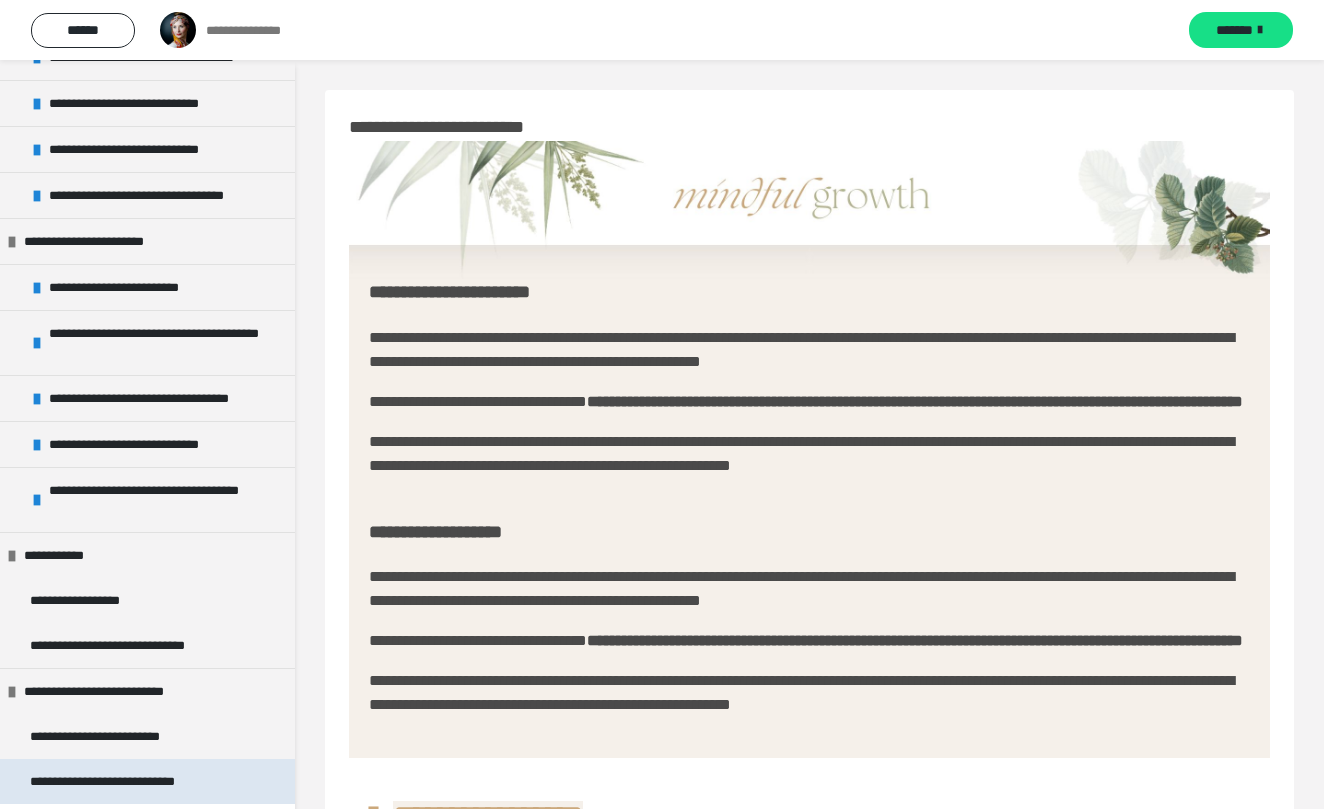 click on "**********" at bounding box center (121, 781) 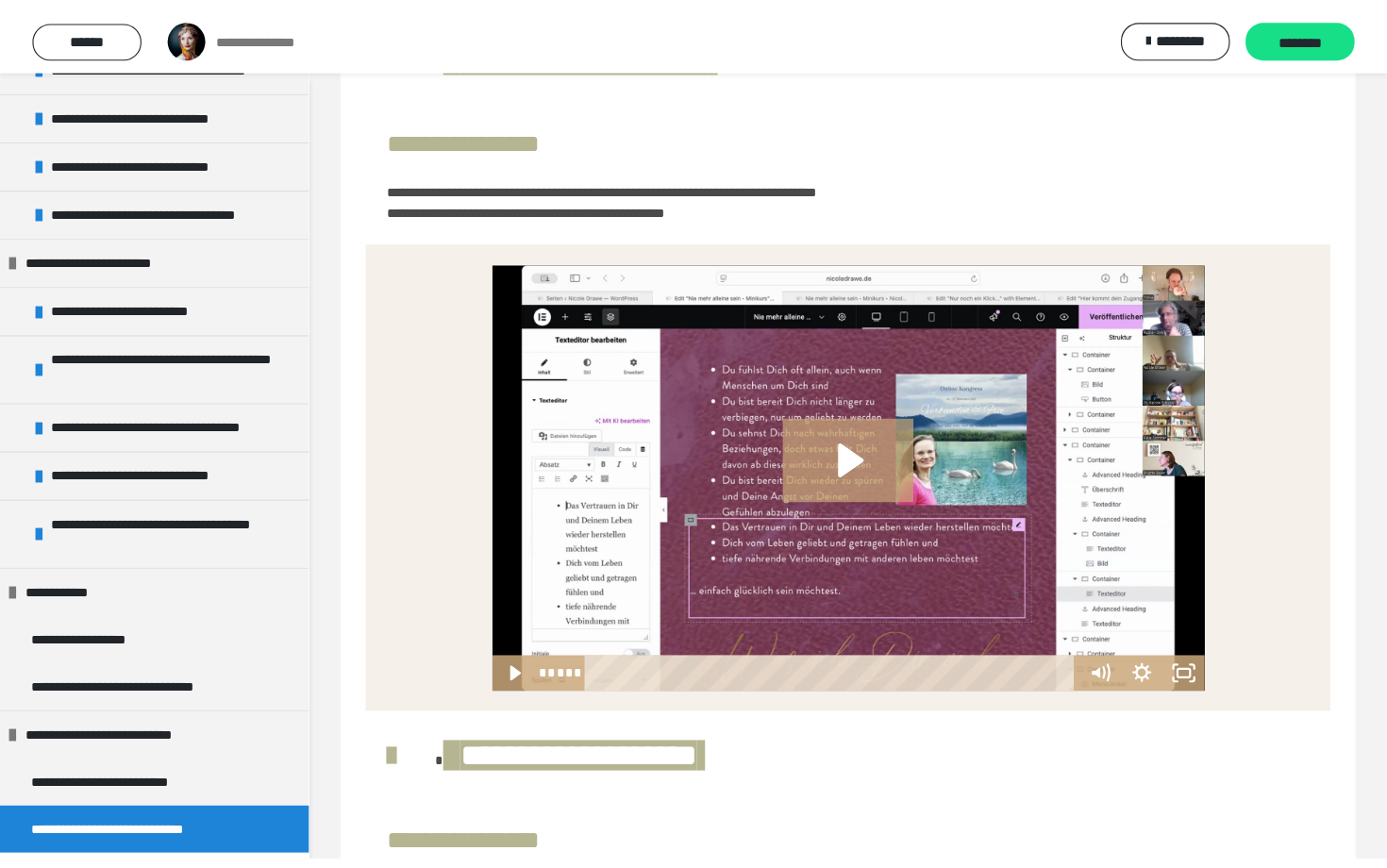 scroll, scrollTop: 2473, scrollLeft: 0, axis: vertical 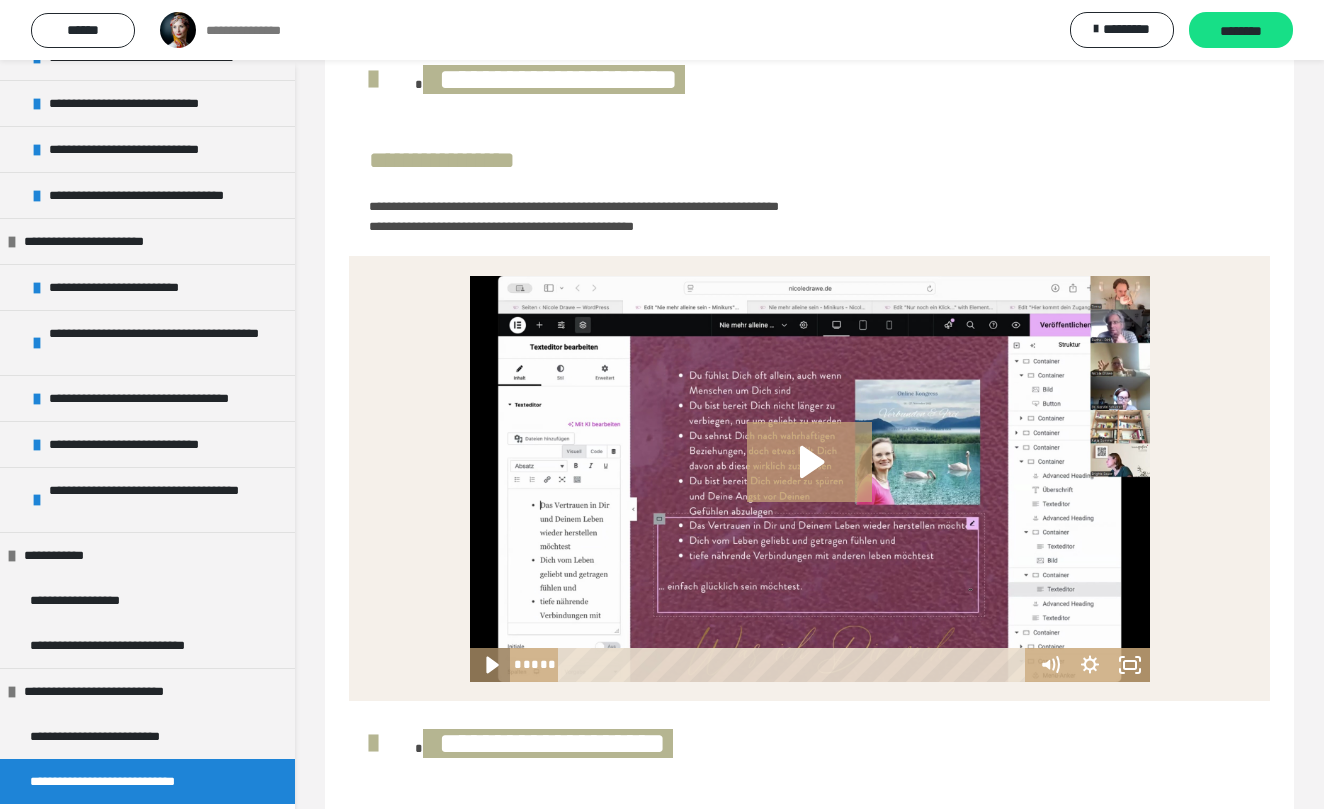 click 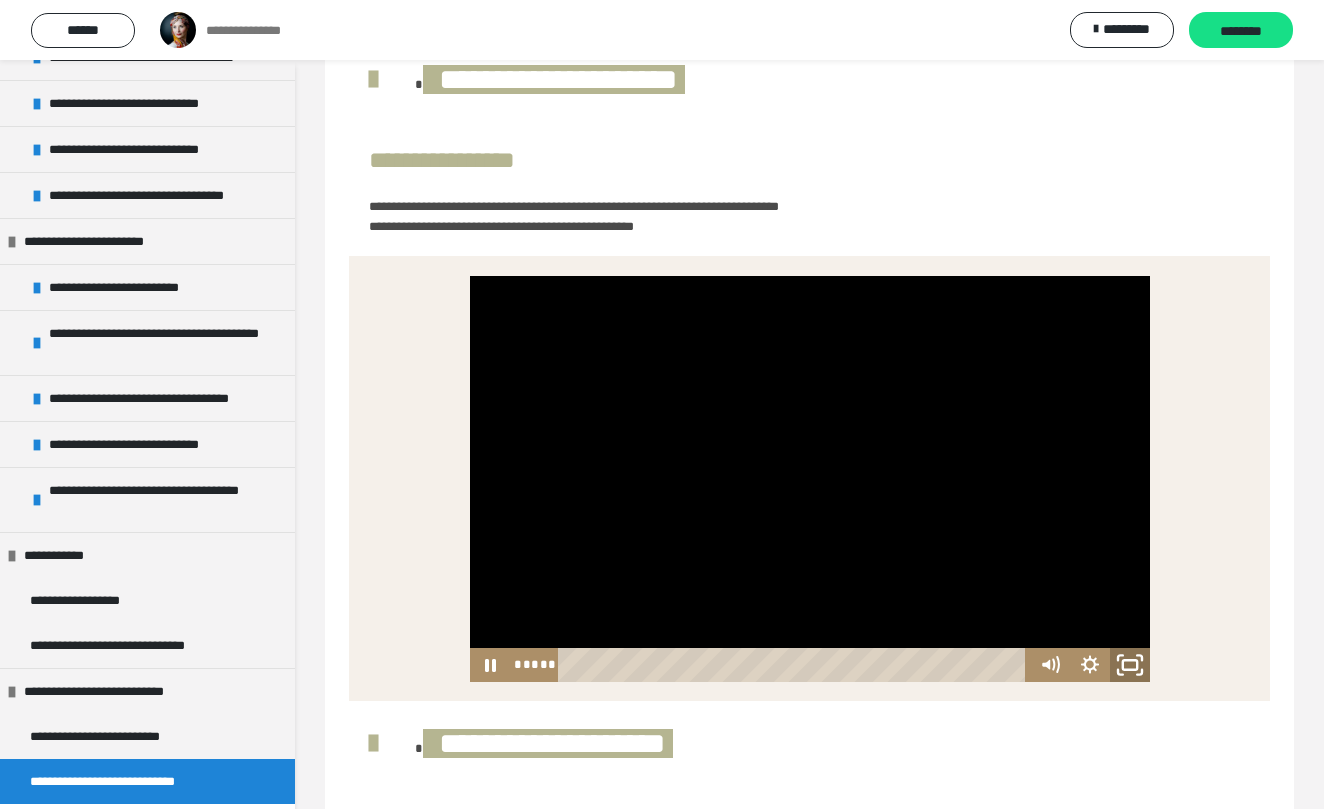 click 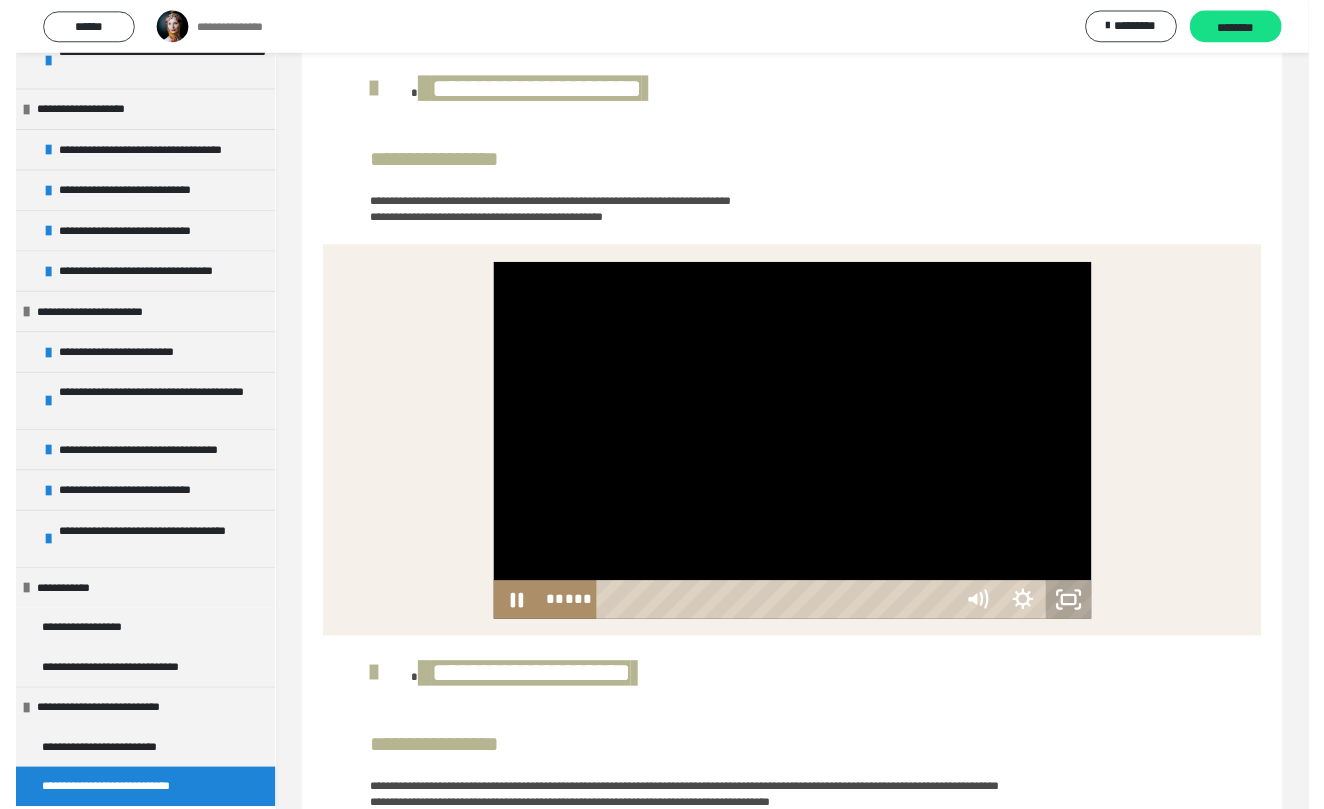 scroll, scrollTop: 499, scrollLeft: 0, axis: vertical 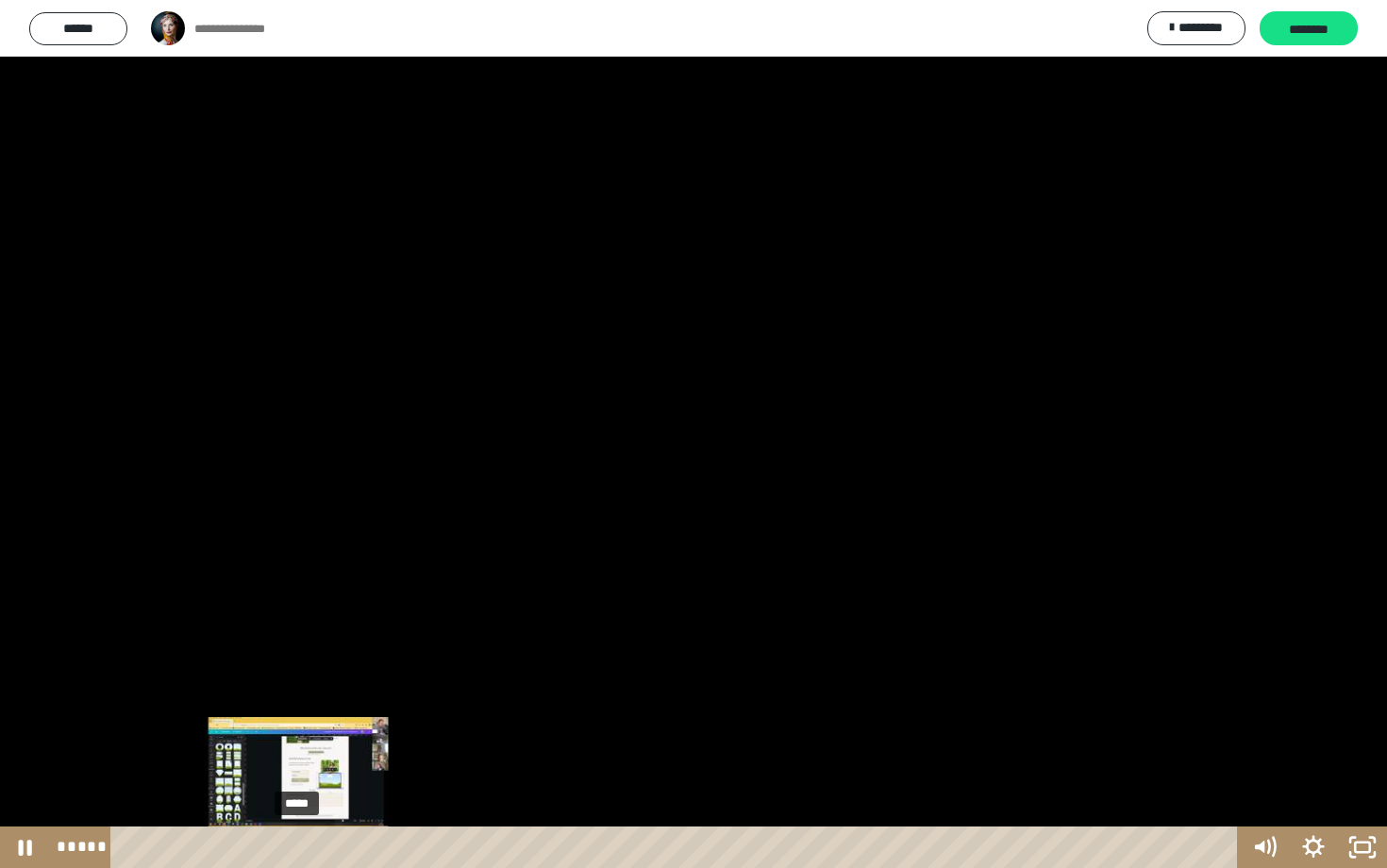 click on "*****" at bounding box center [677, 847] 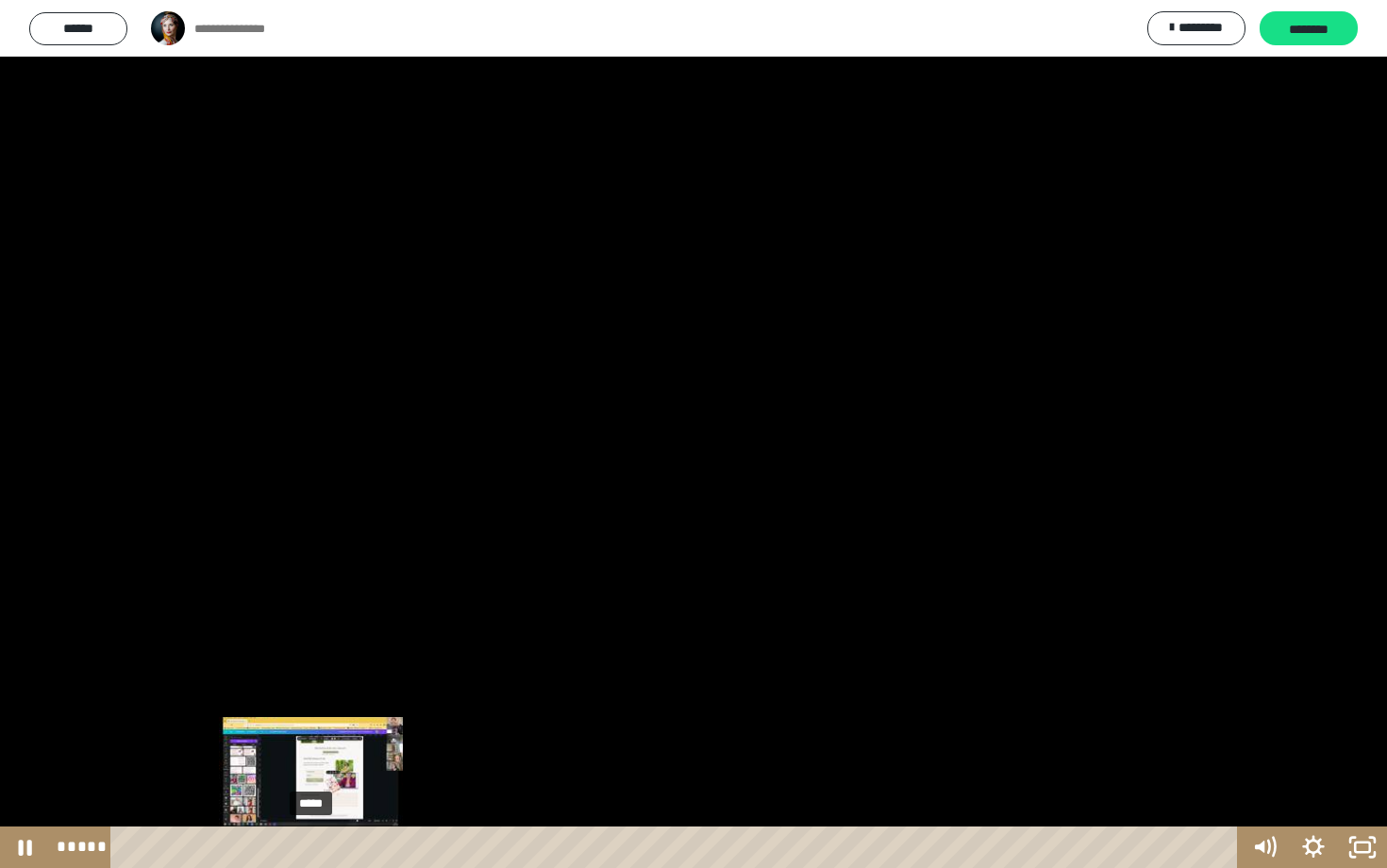 click on "*****" at bounding box center [677, 847] 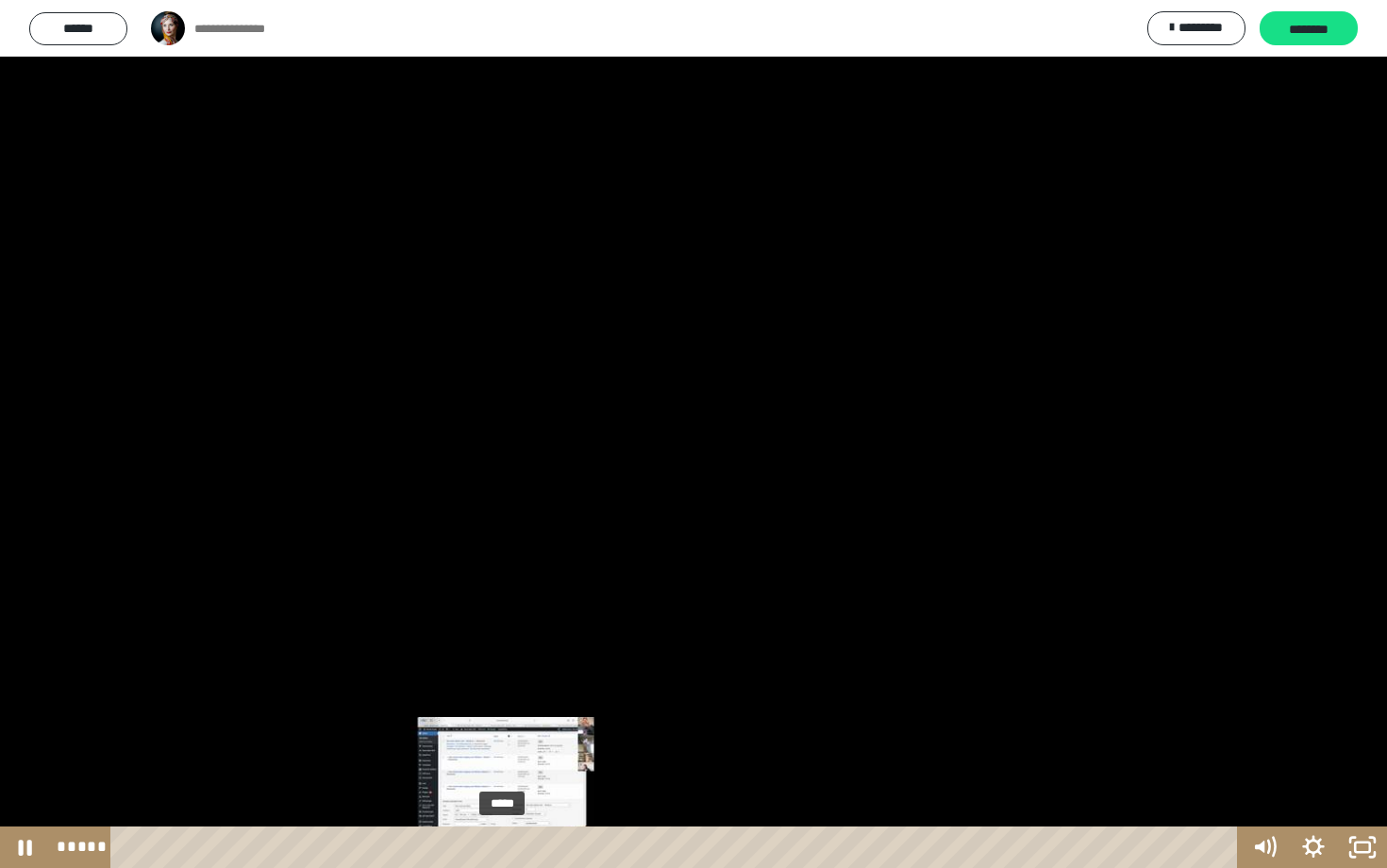 click on "*****" at bounding box center [677, 847] 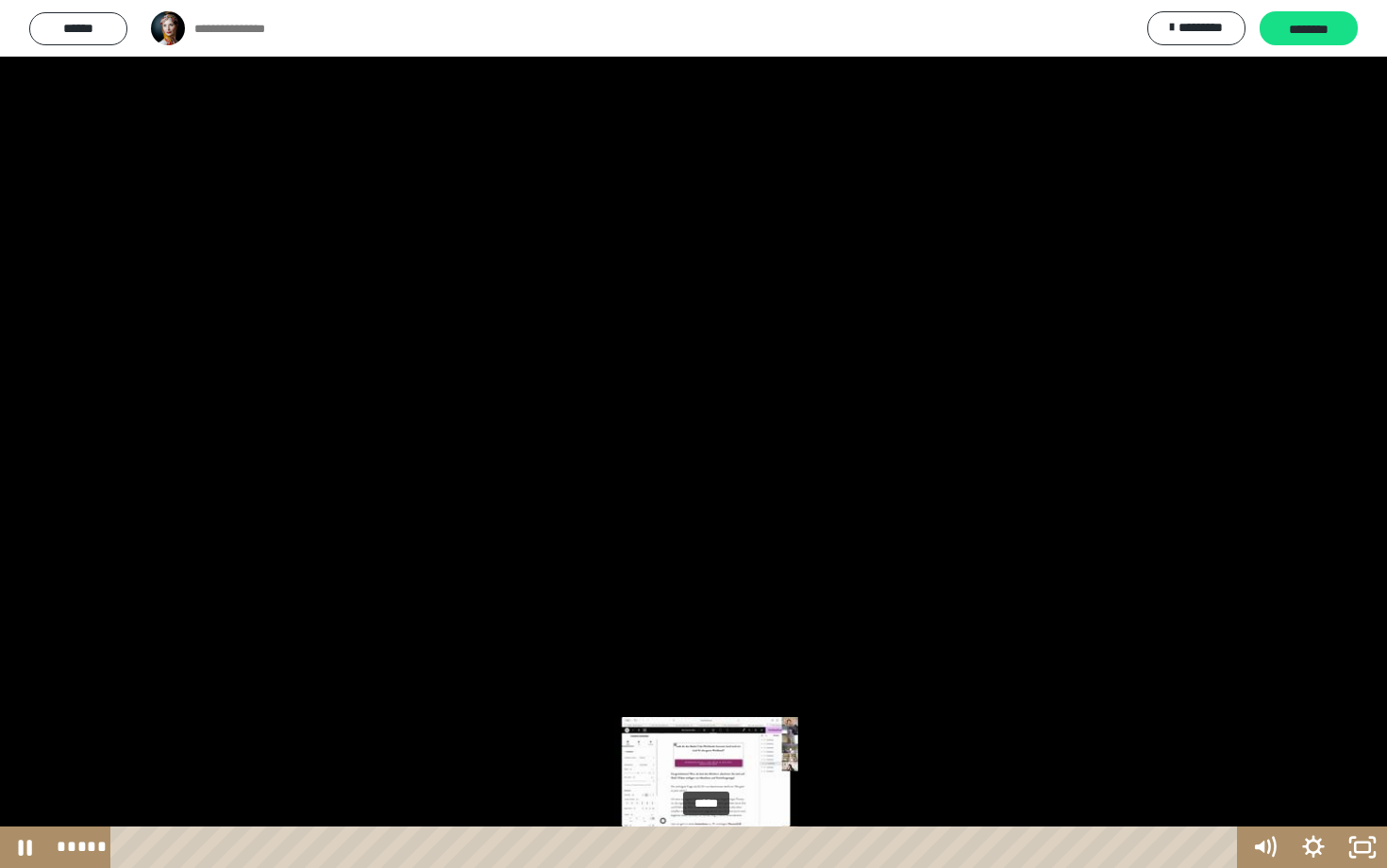 click on "*****" at bounding box center (677, 847) 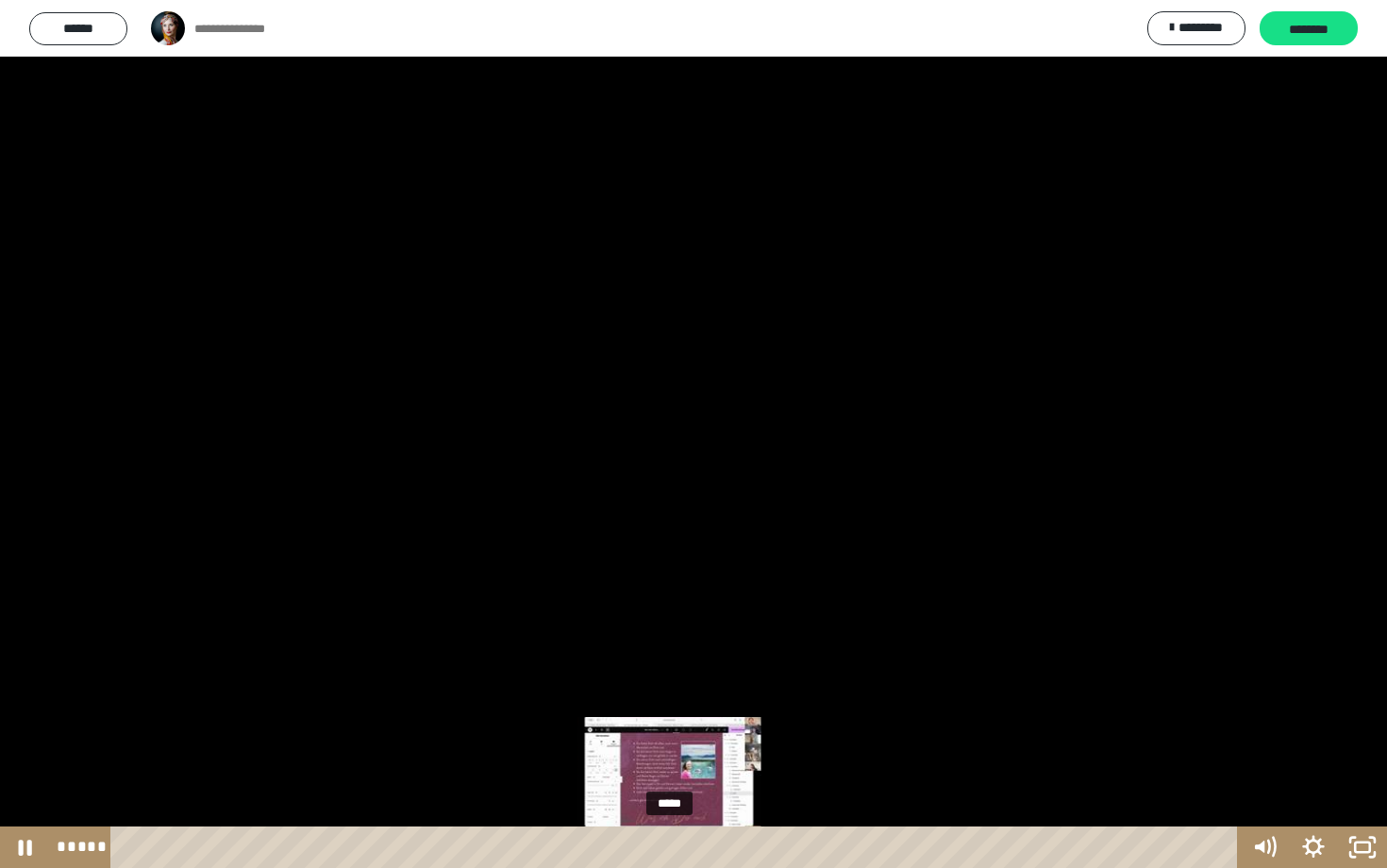 click on "*****" at bounding box center [677, 847] 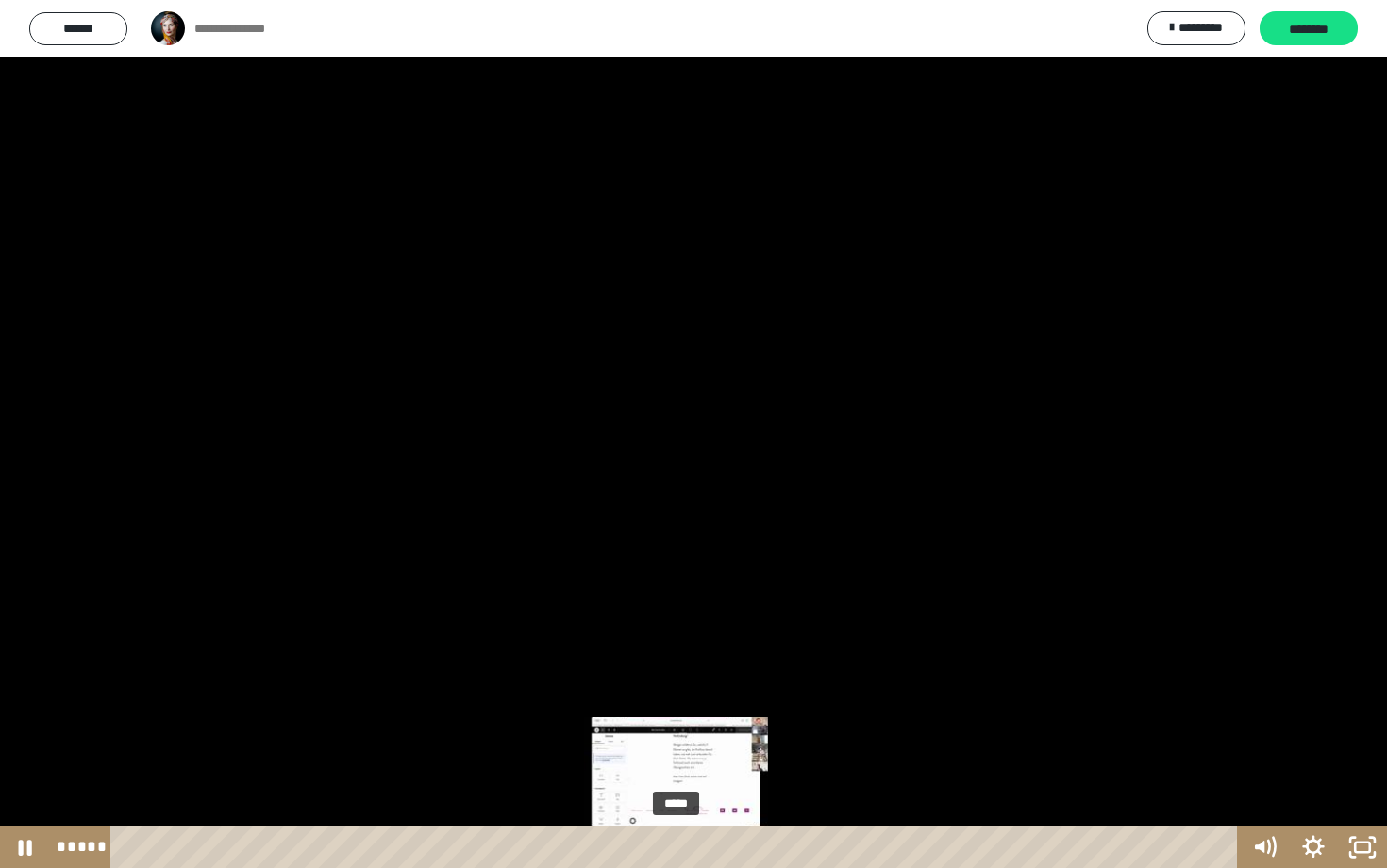 click on "*****" at bounding box center [677, 847] 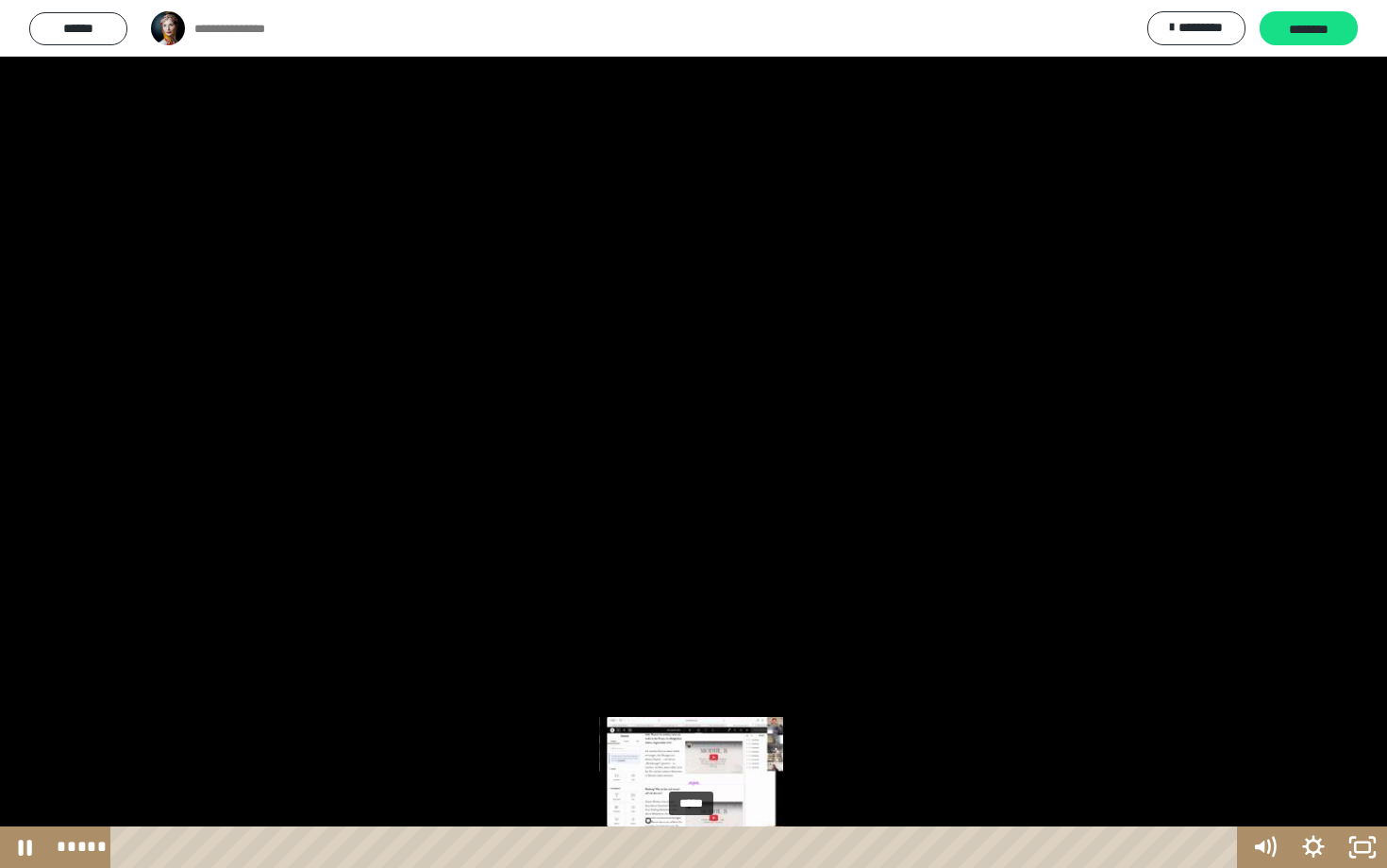 click on "*****" at bounding box center (677, 847) 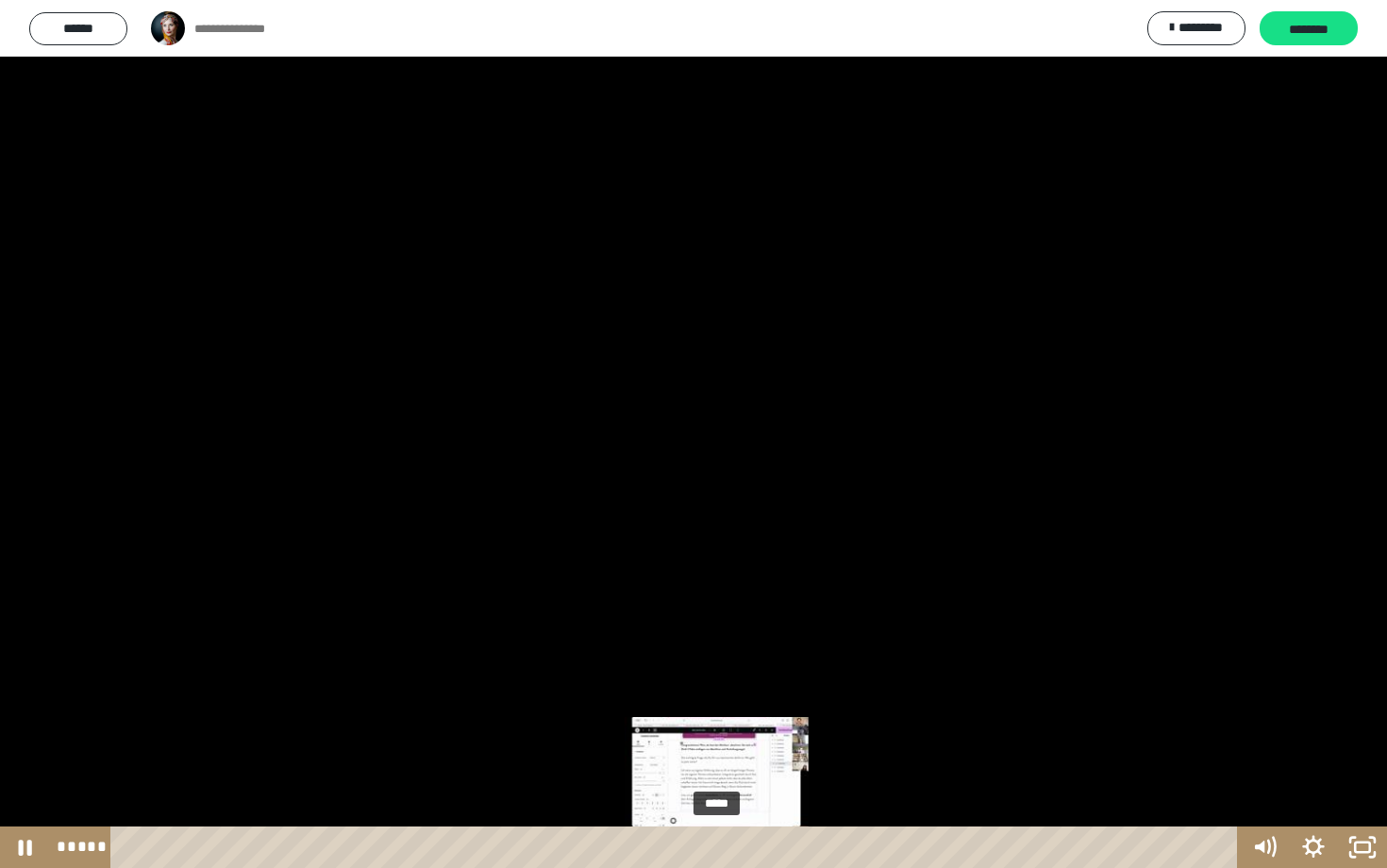 click on "*****" at bounding box center [677, 847] 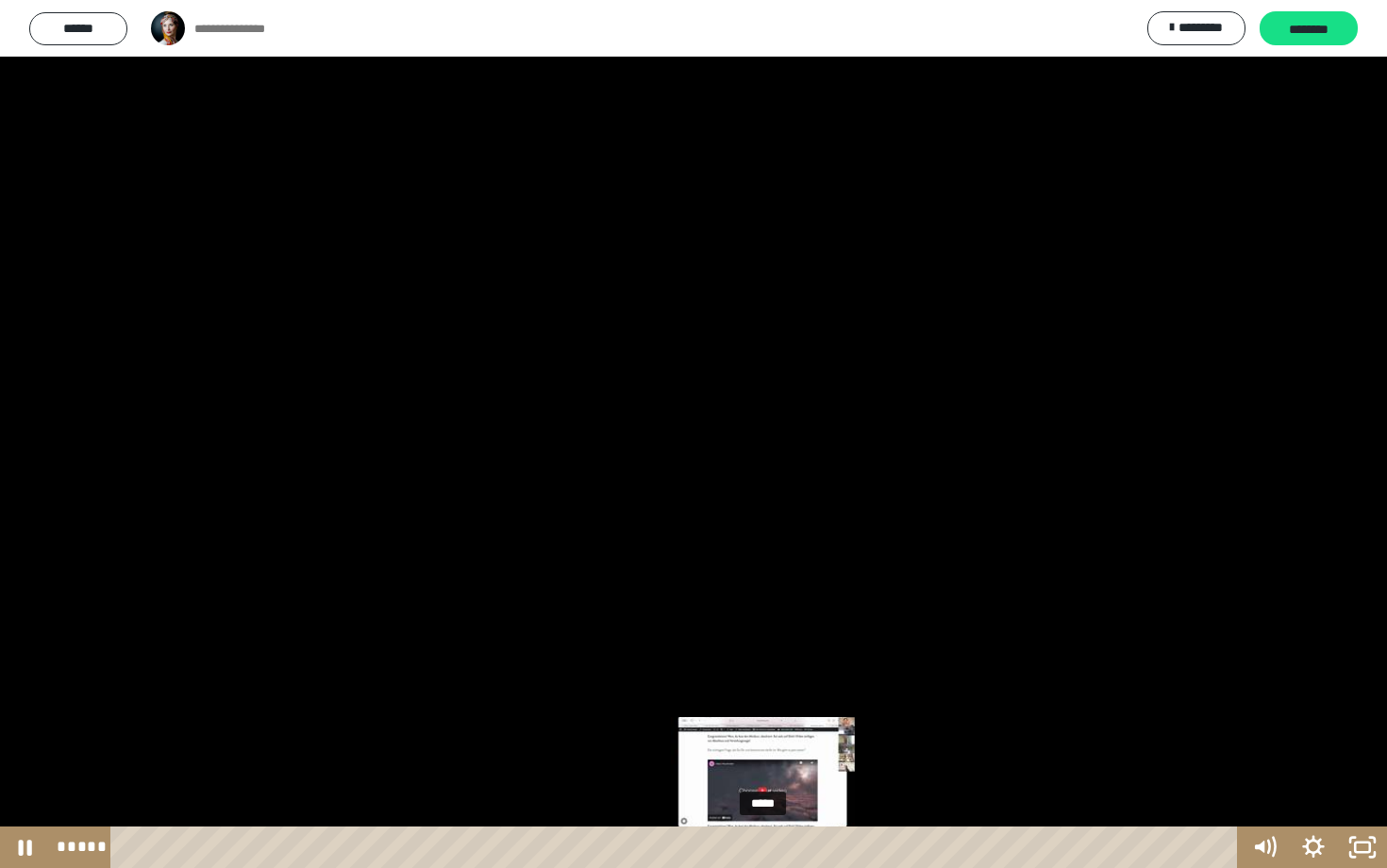 click on "*****" at bounding box center (677, 847) 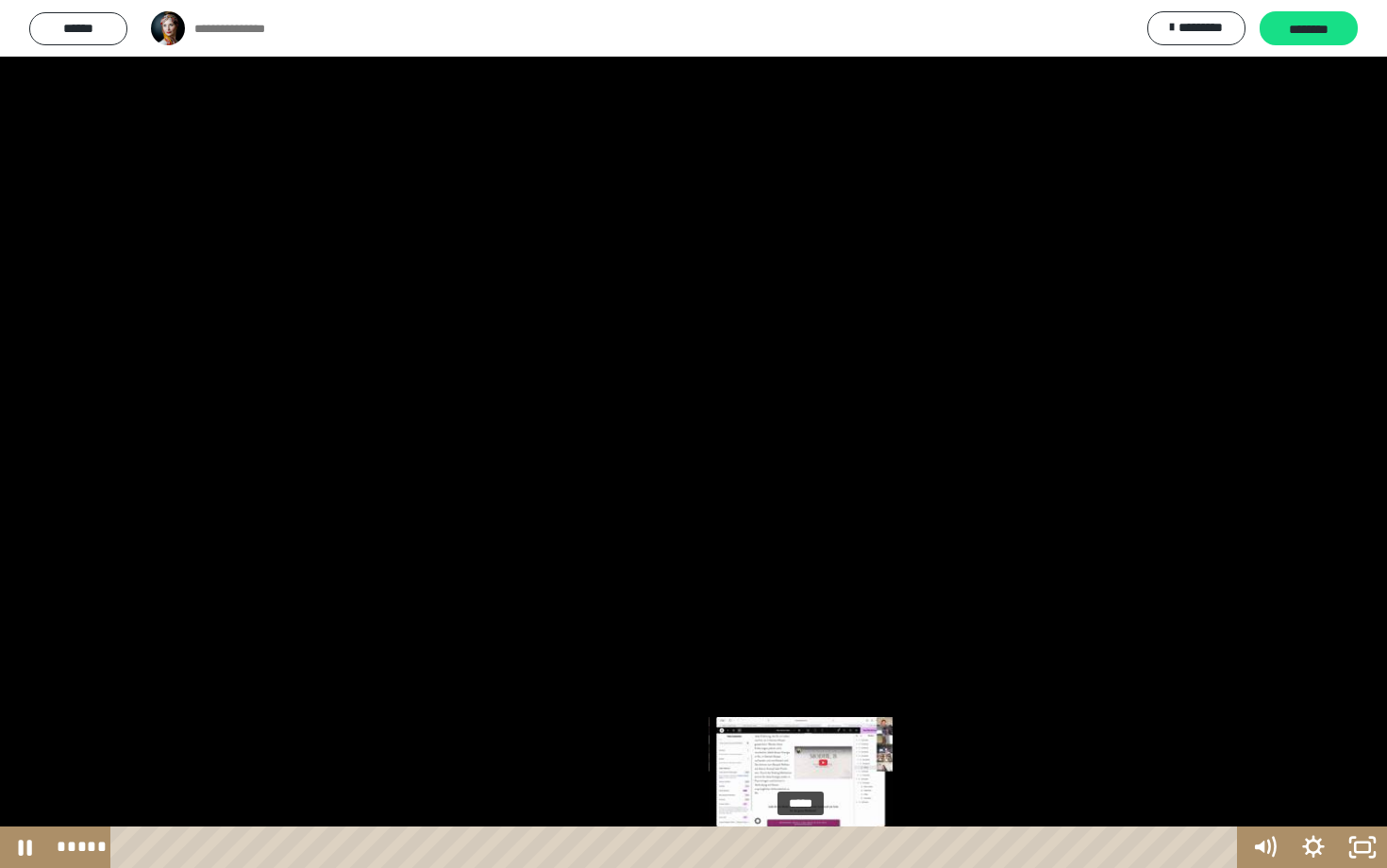 click on "*****" at bounding box center (677, 847) 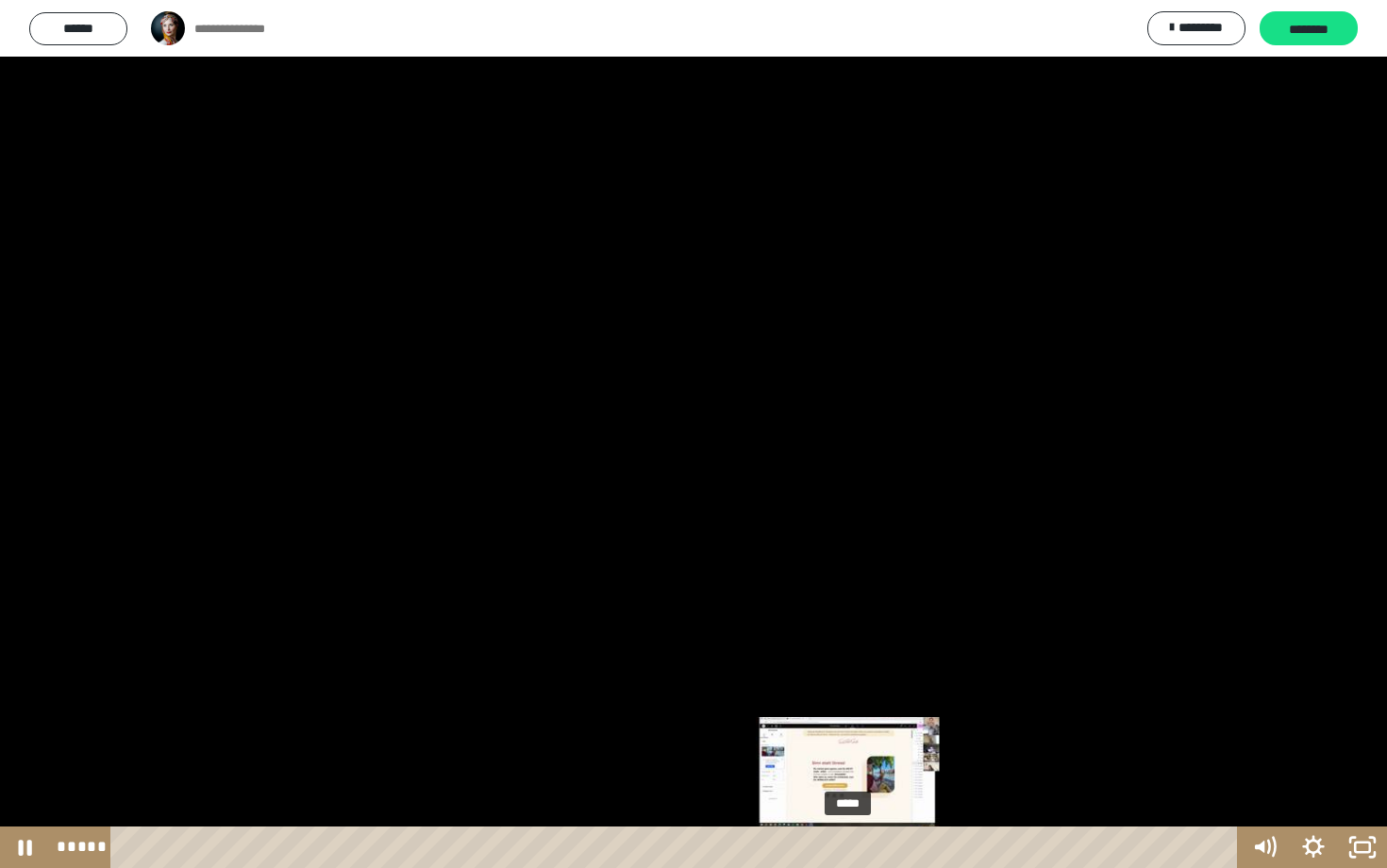 click on "*****" at bounding box center [677, 847] 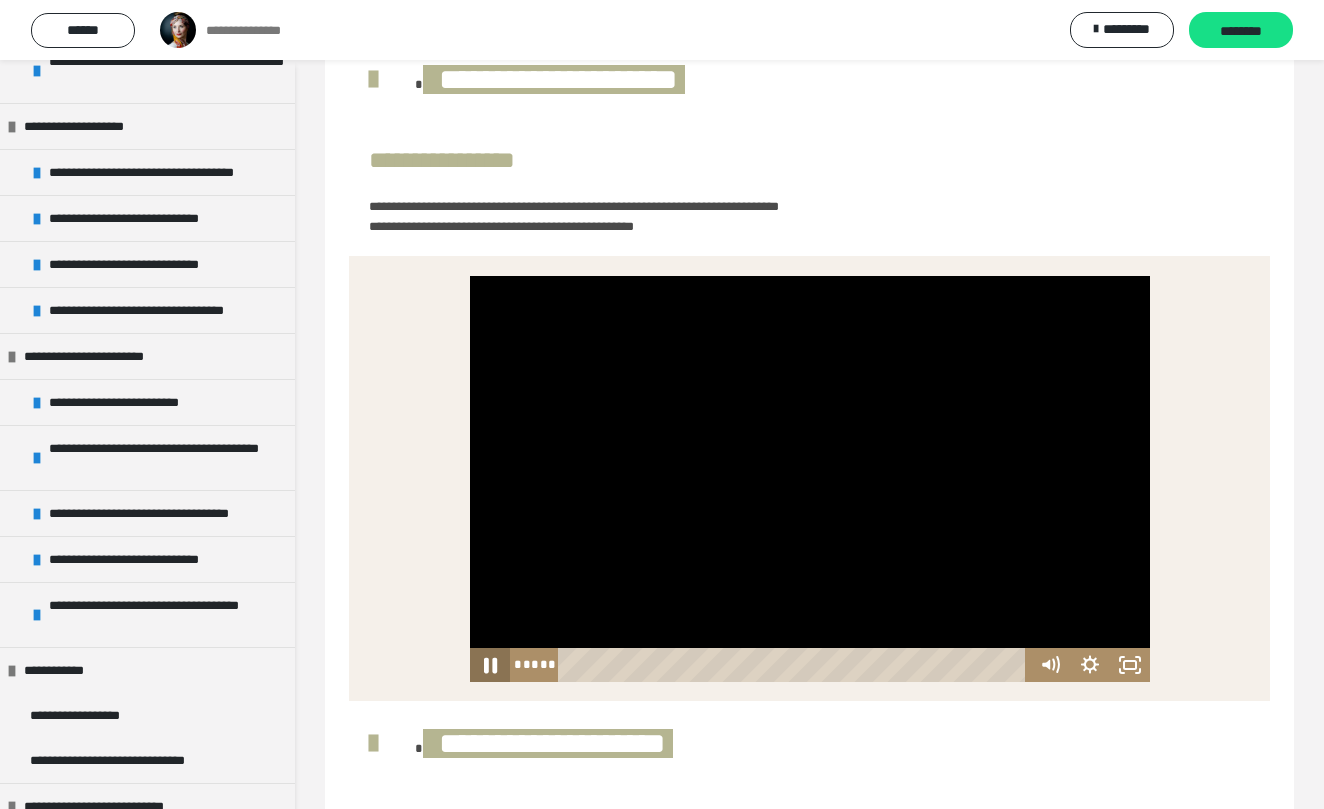 click 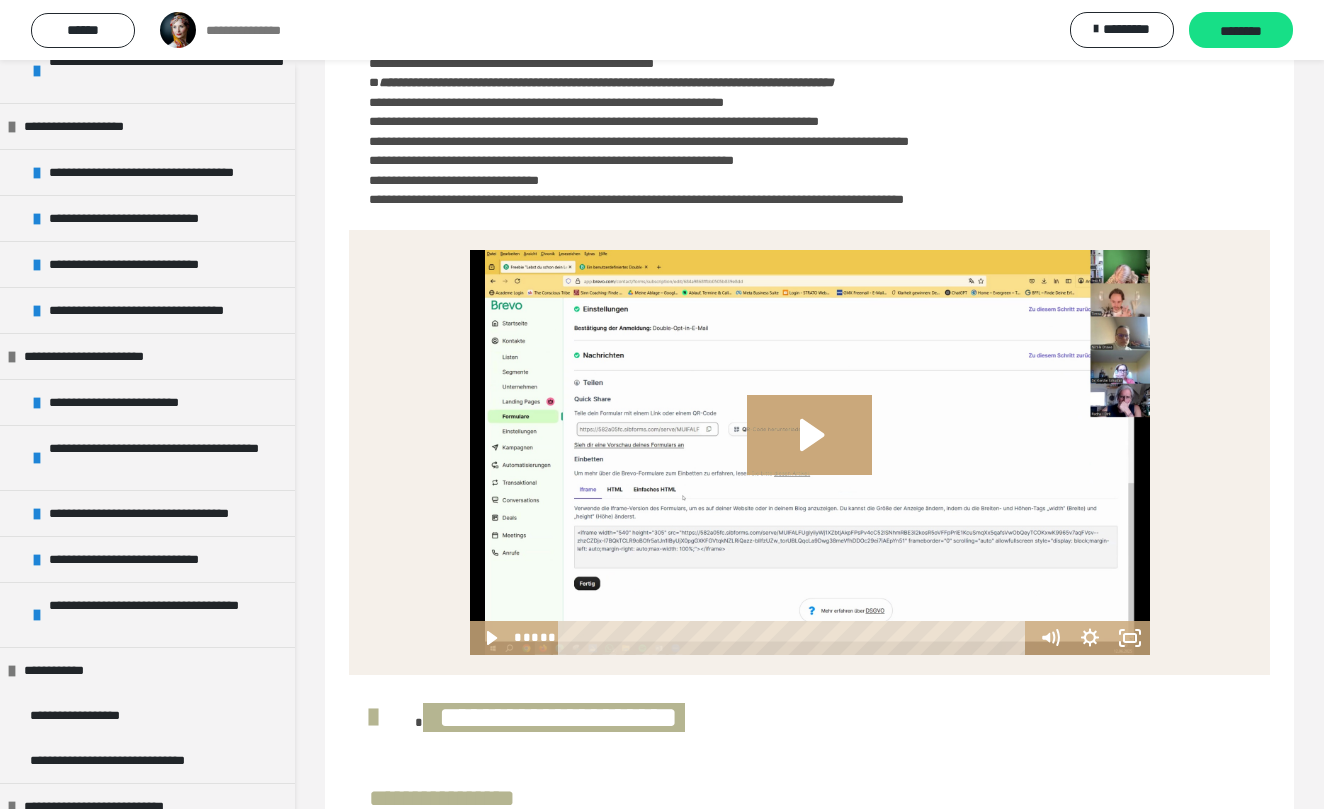 scroll, scrollTop: 1983, scrollLeft: 0, axis: vertical 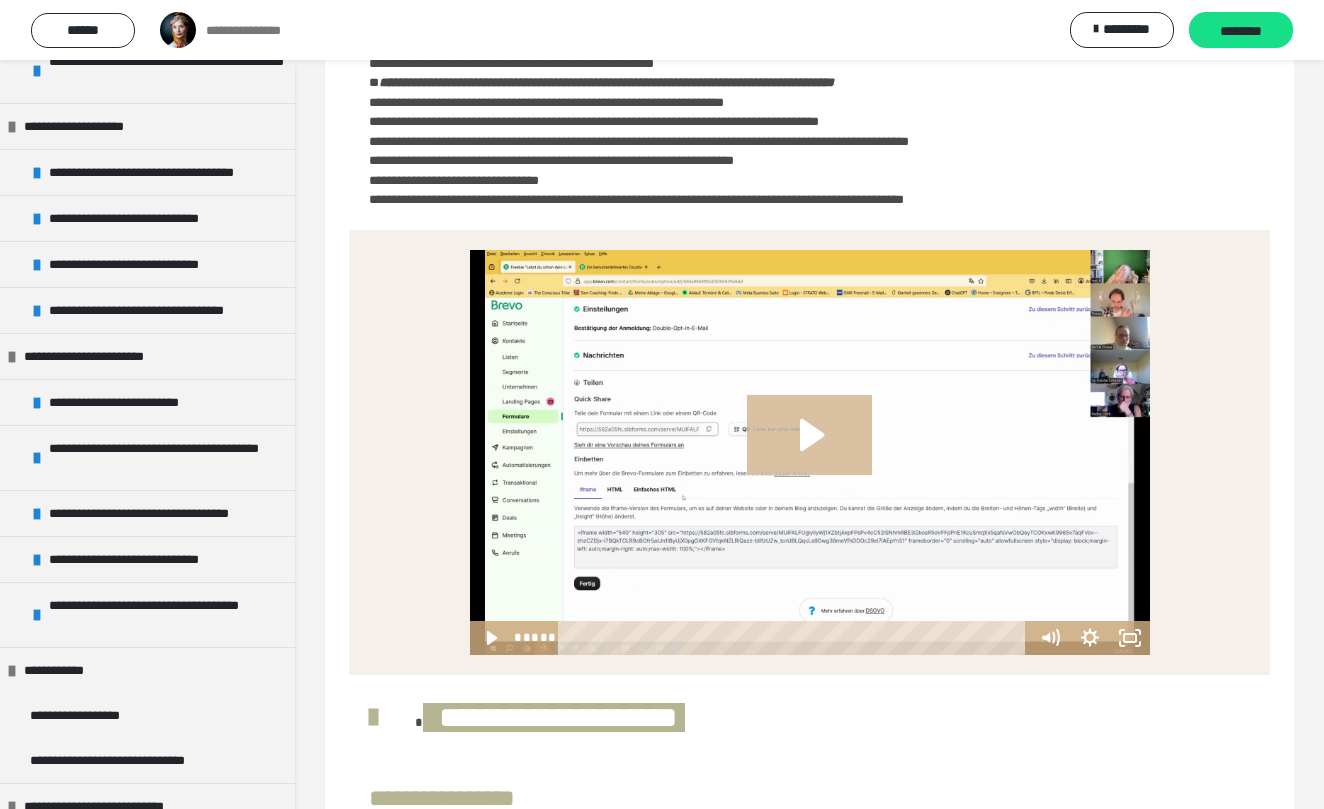 click 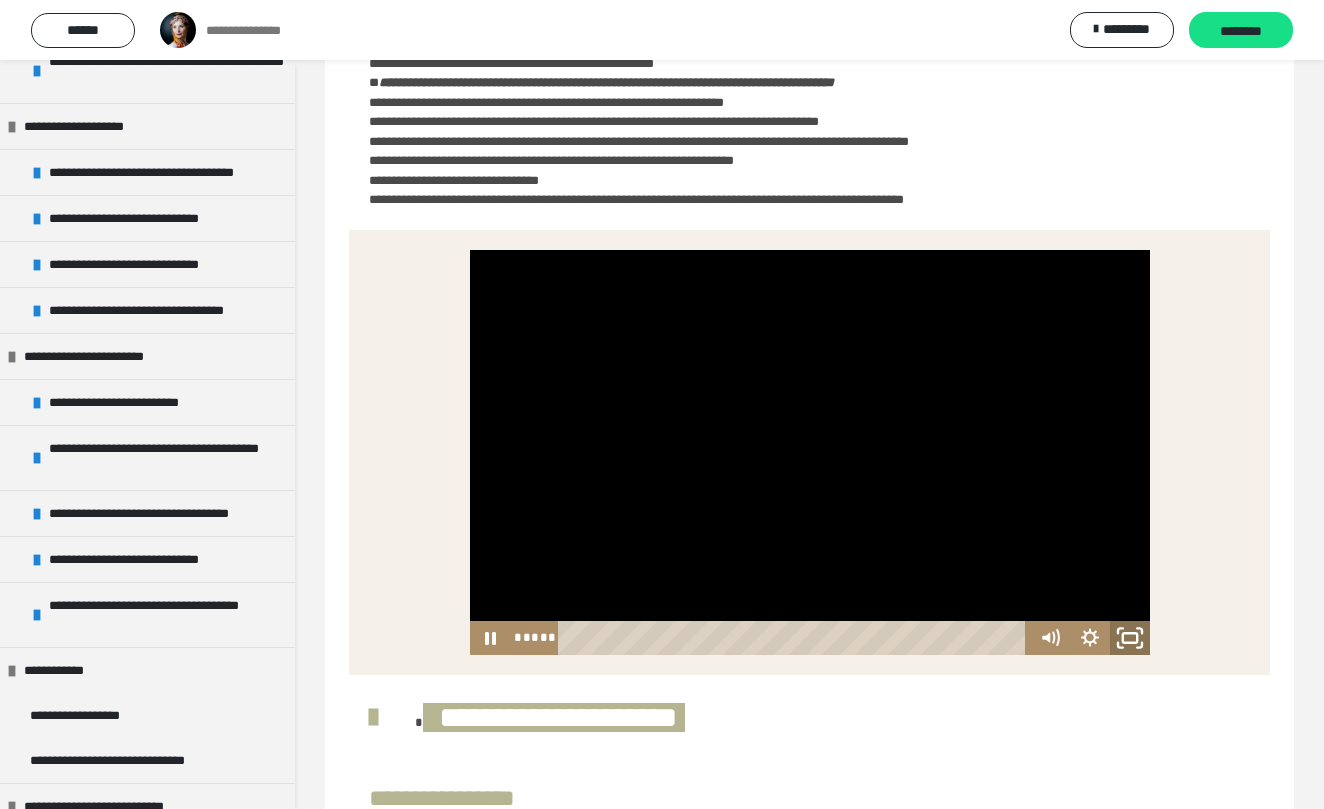 click 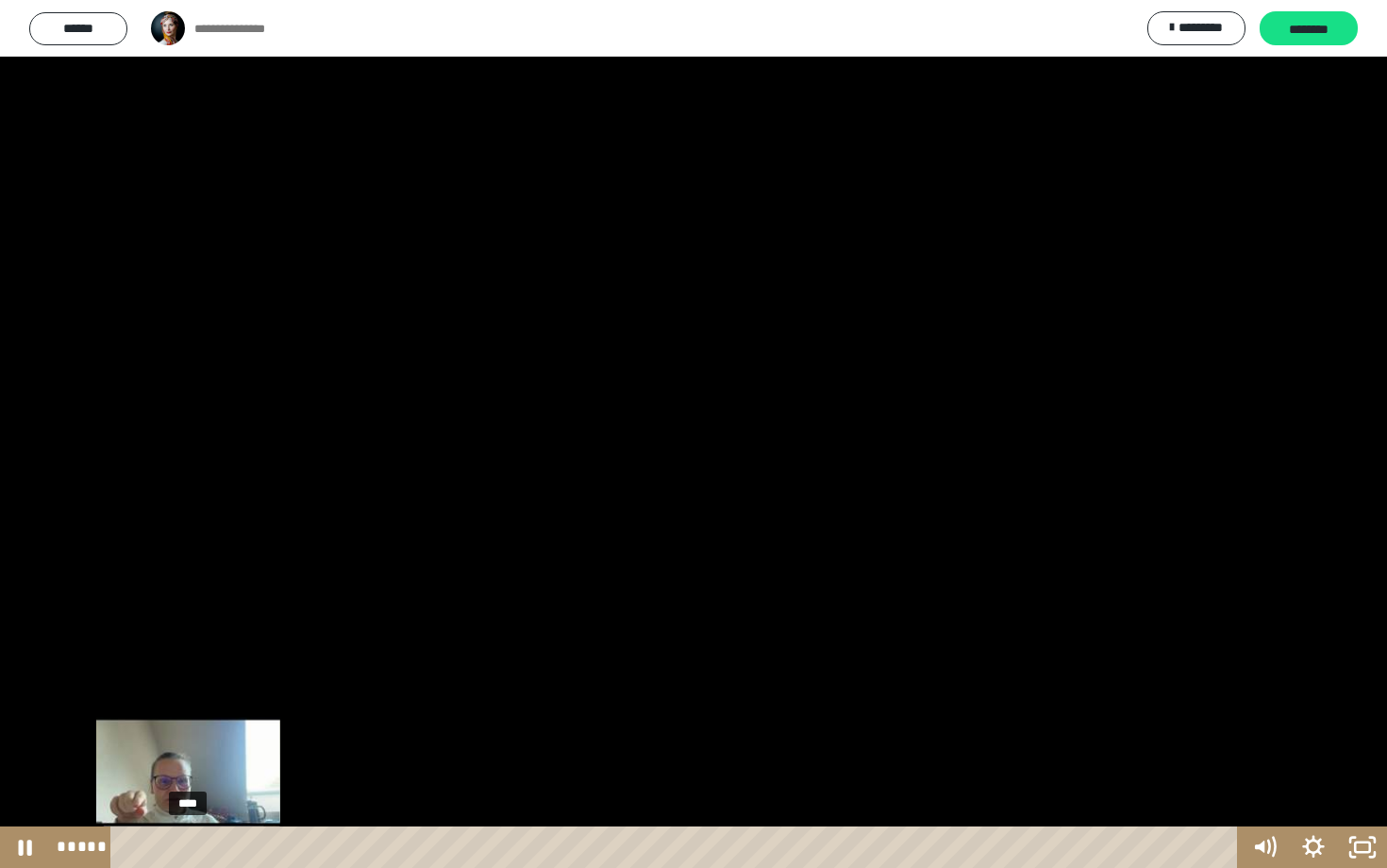 click on "****" at bounding box center (677, 847) 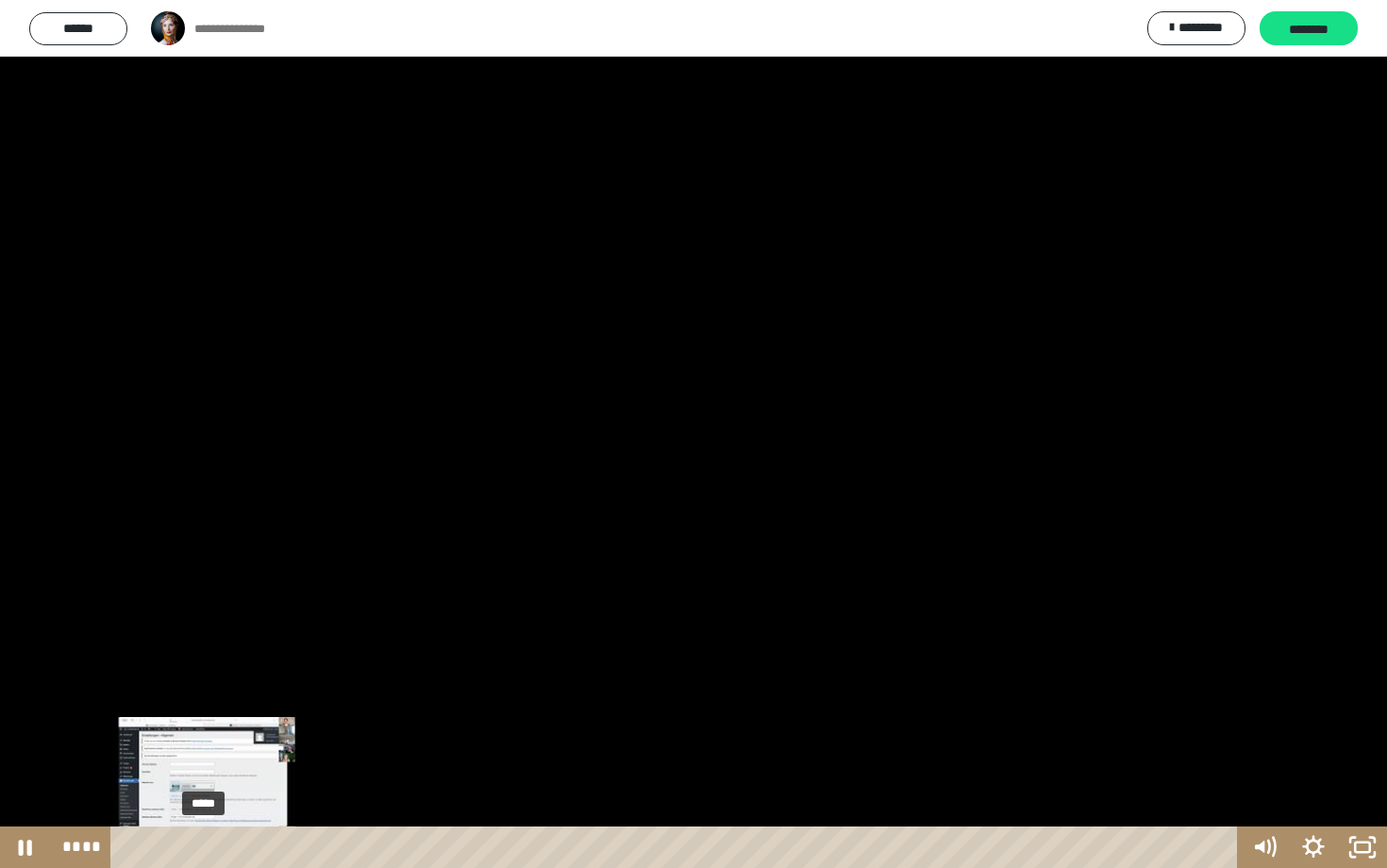 click on "*****" at bounding box center (677, 847) 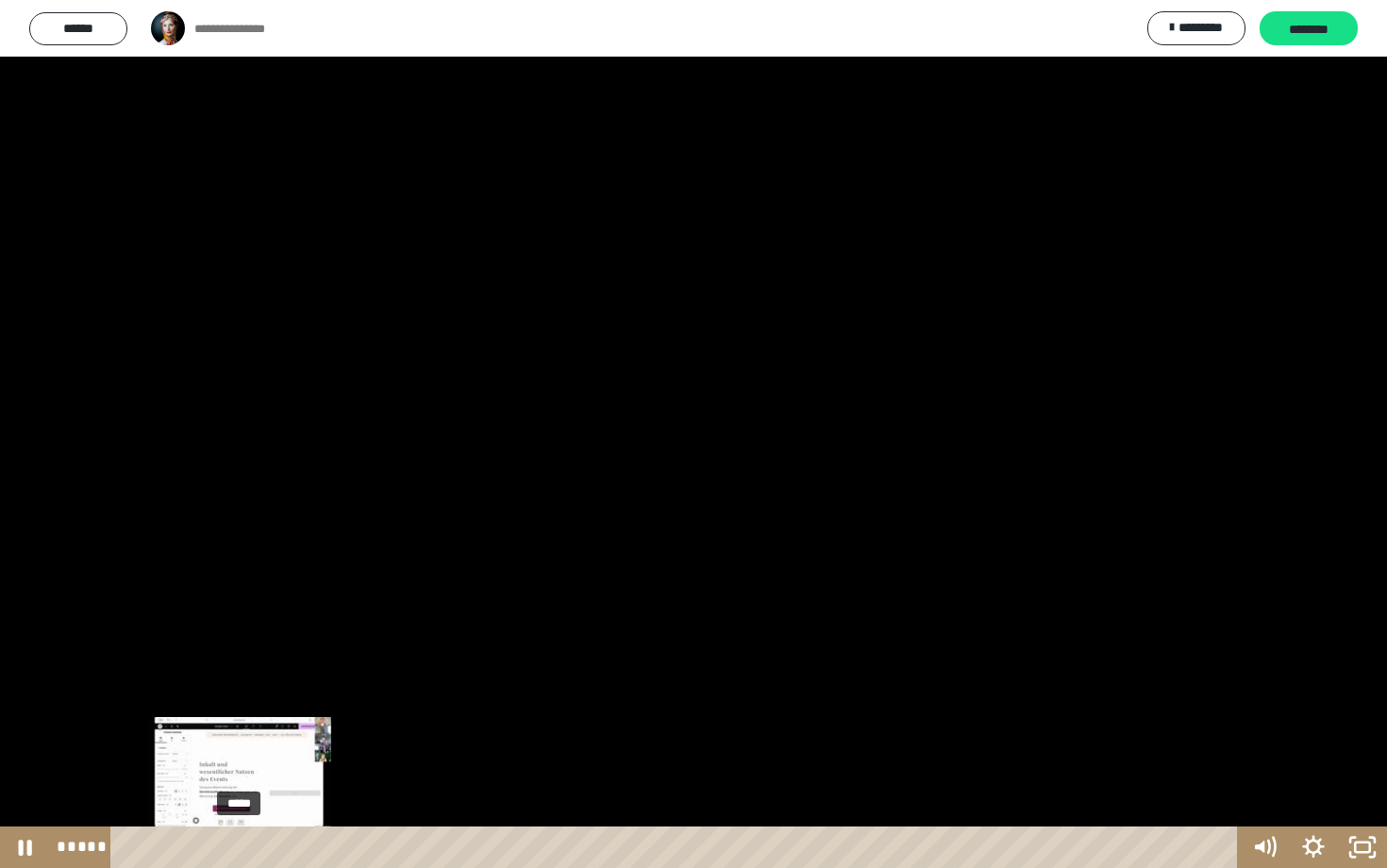 click on "*****" at bounding box center [677, 847] 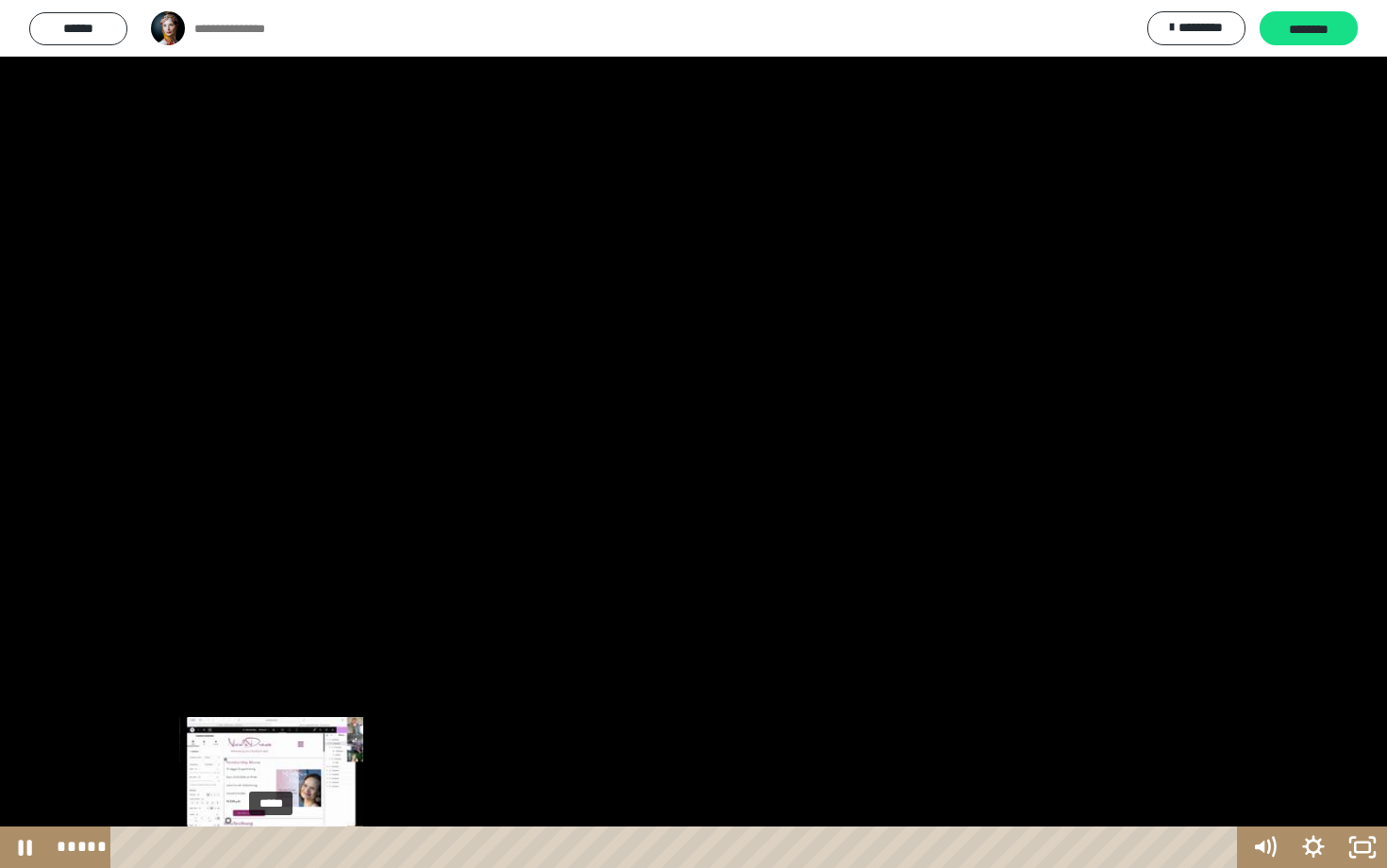 click on "*****" at bounding box center [677, 847] 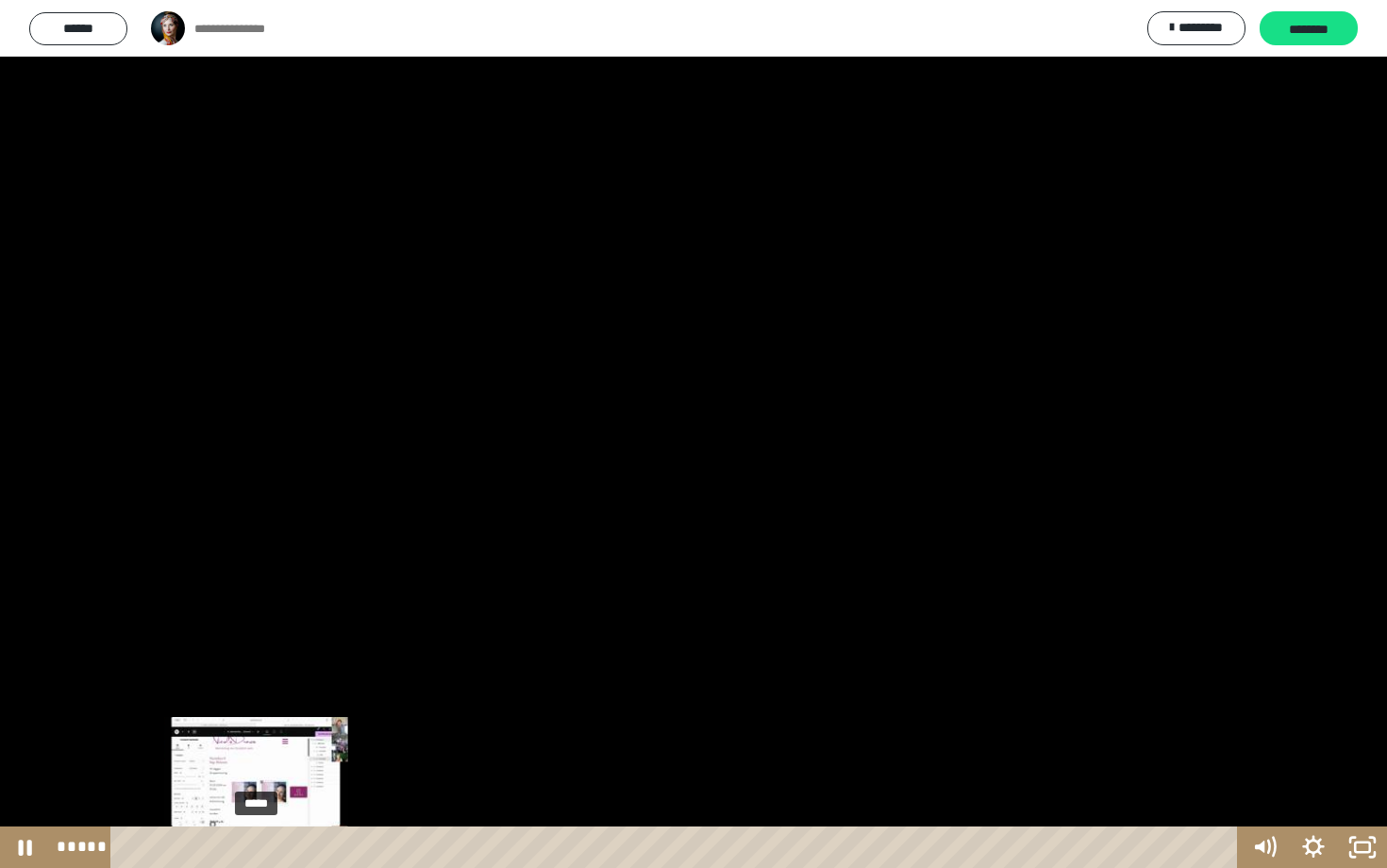 click on "*****" at bounding box center (677, 847) 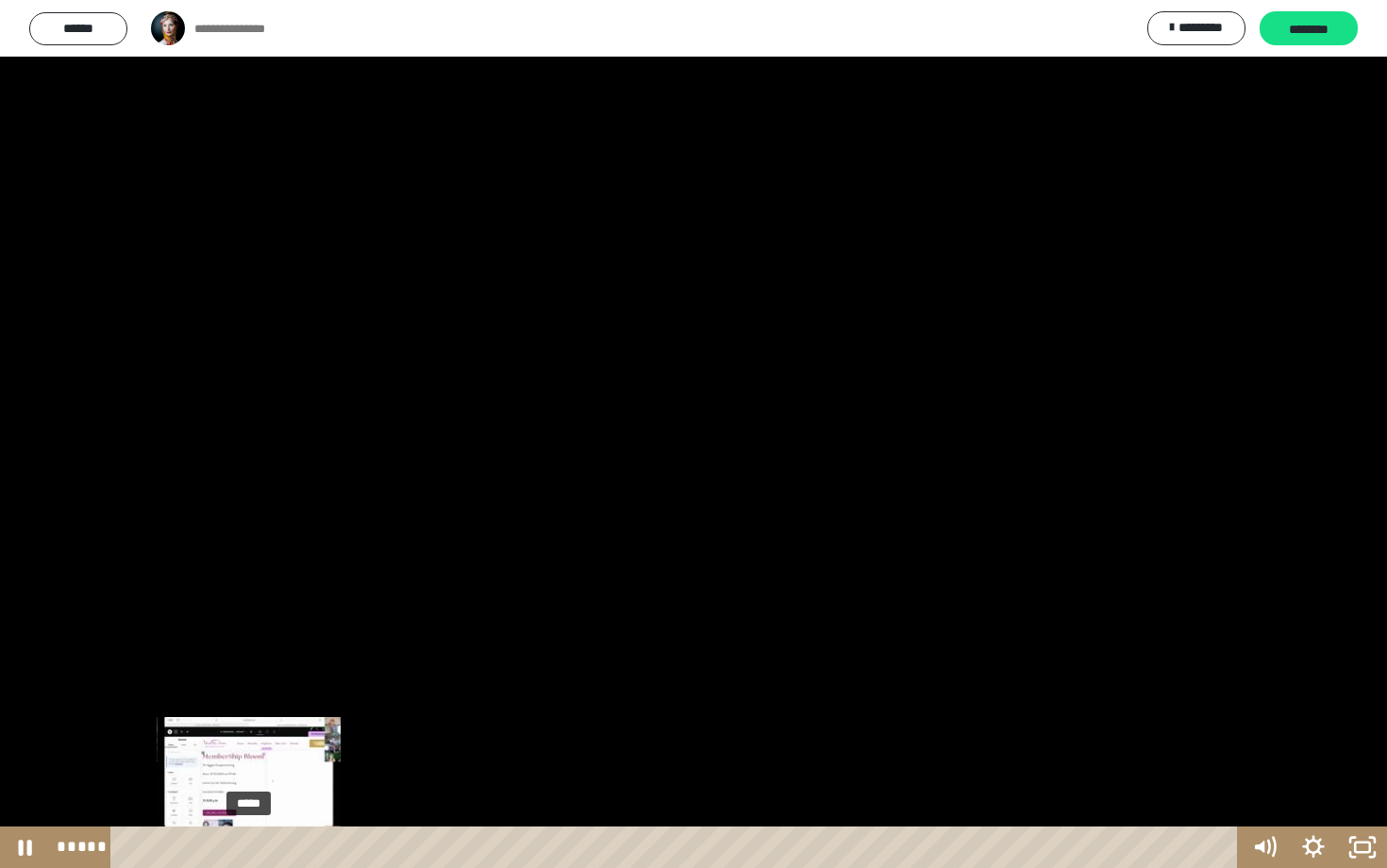 click at bounding box center (248, 847) 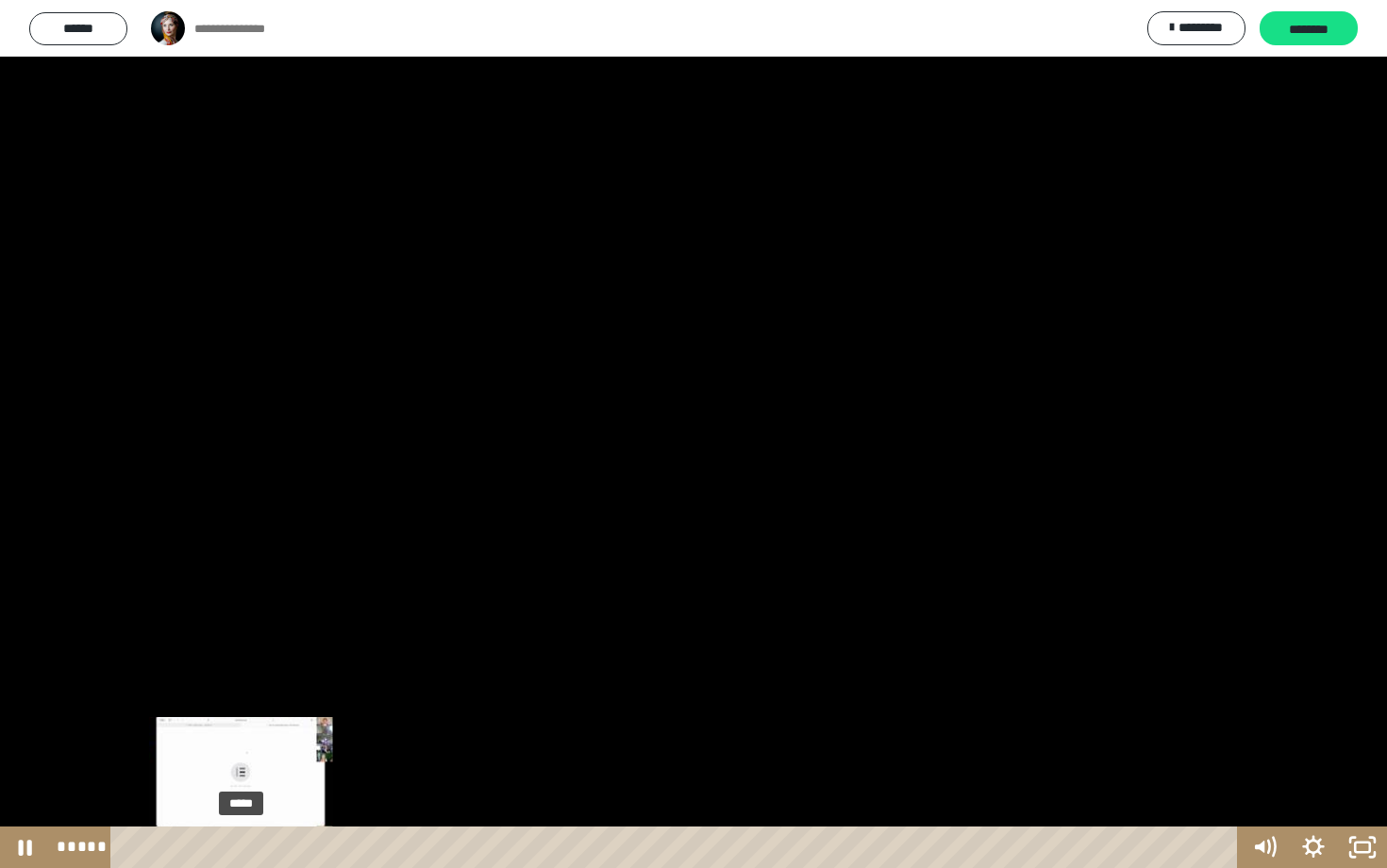 click at bounding box center [241, 847] 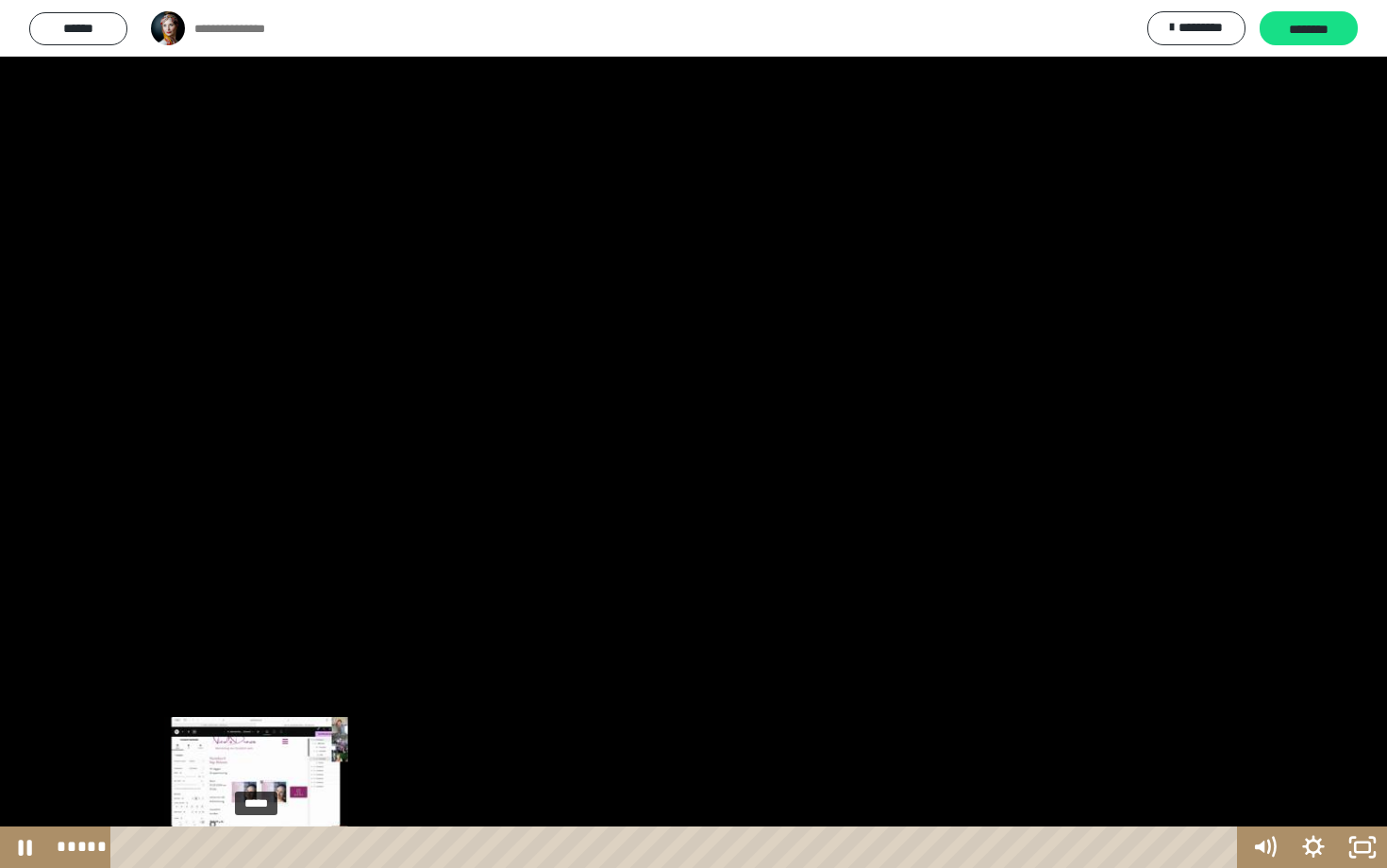 click at bounding box center (256, 847) 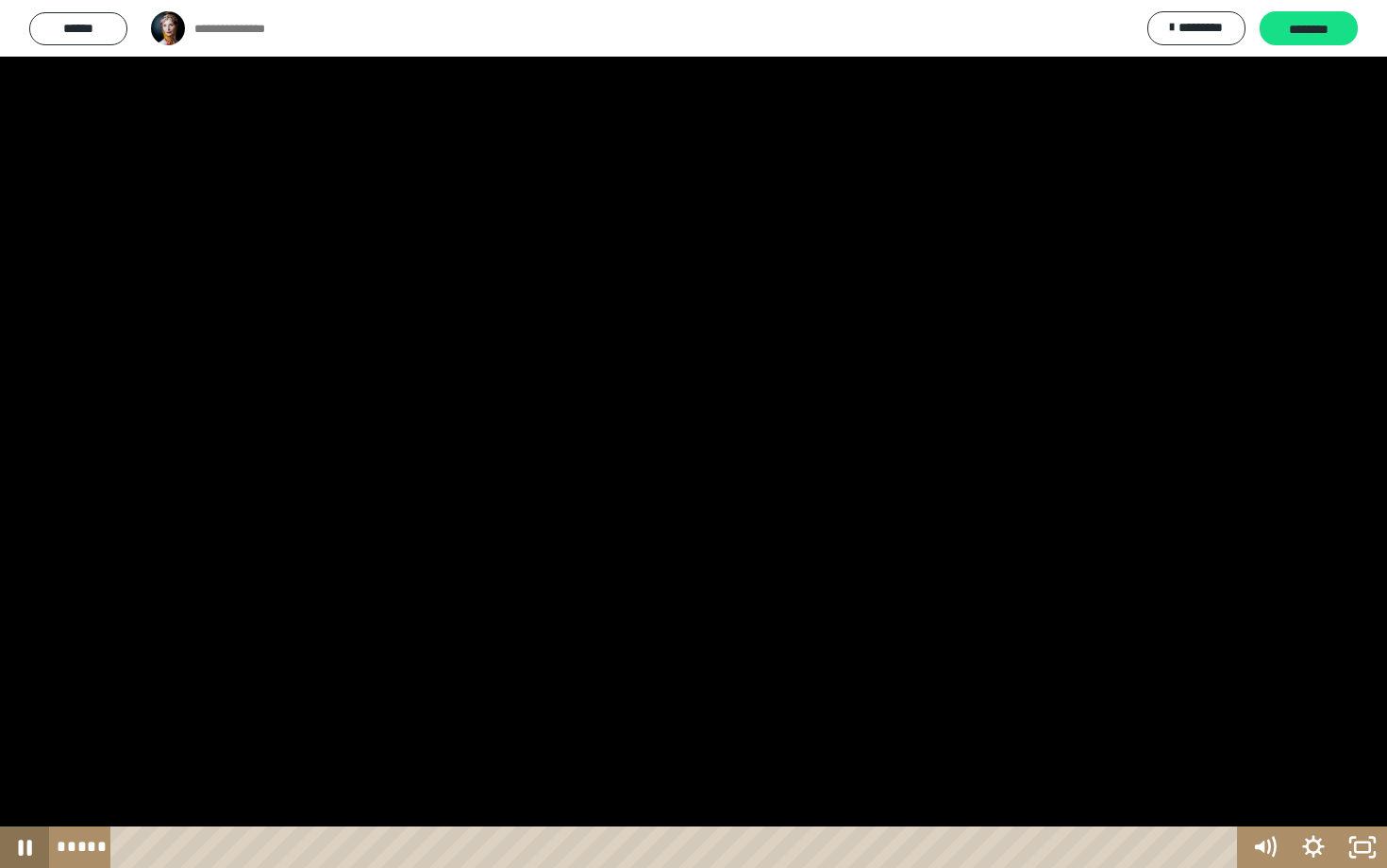 click 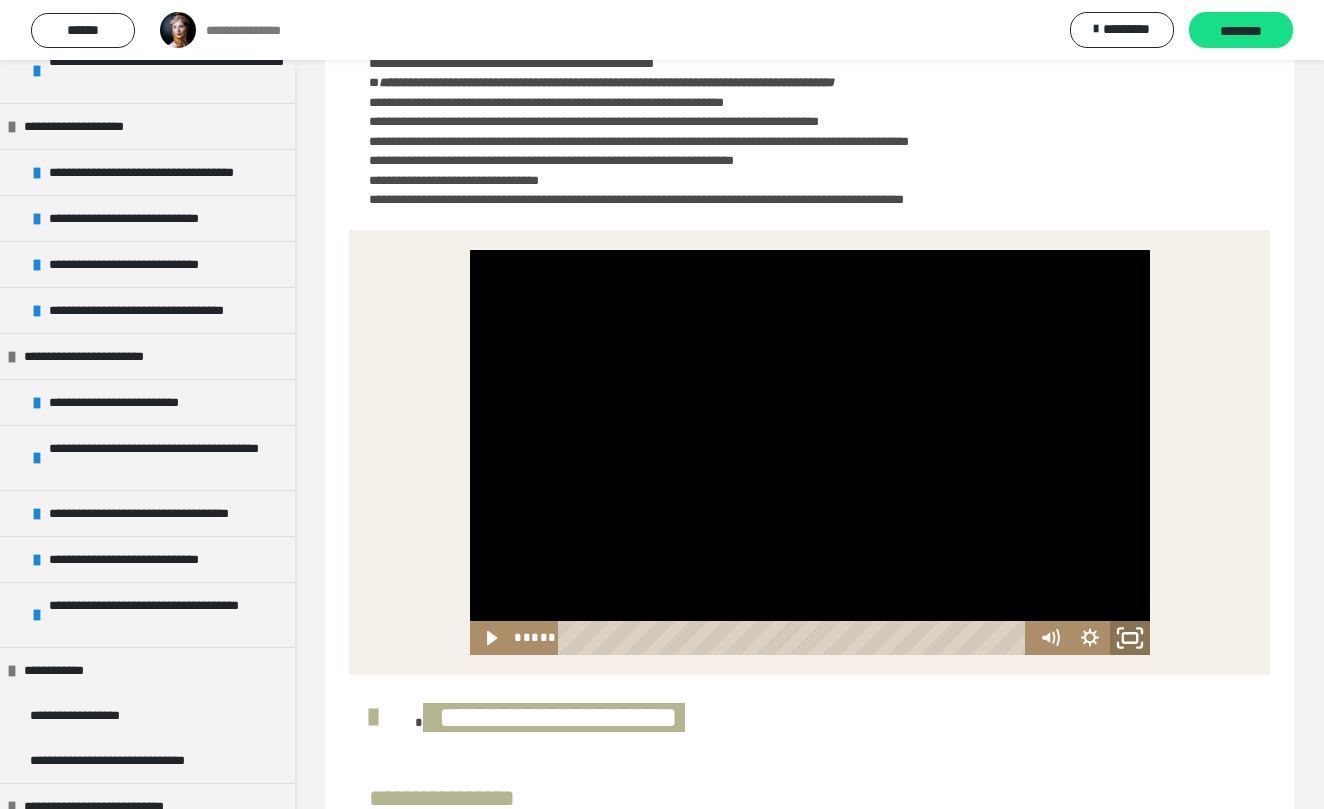 click 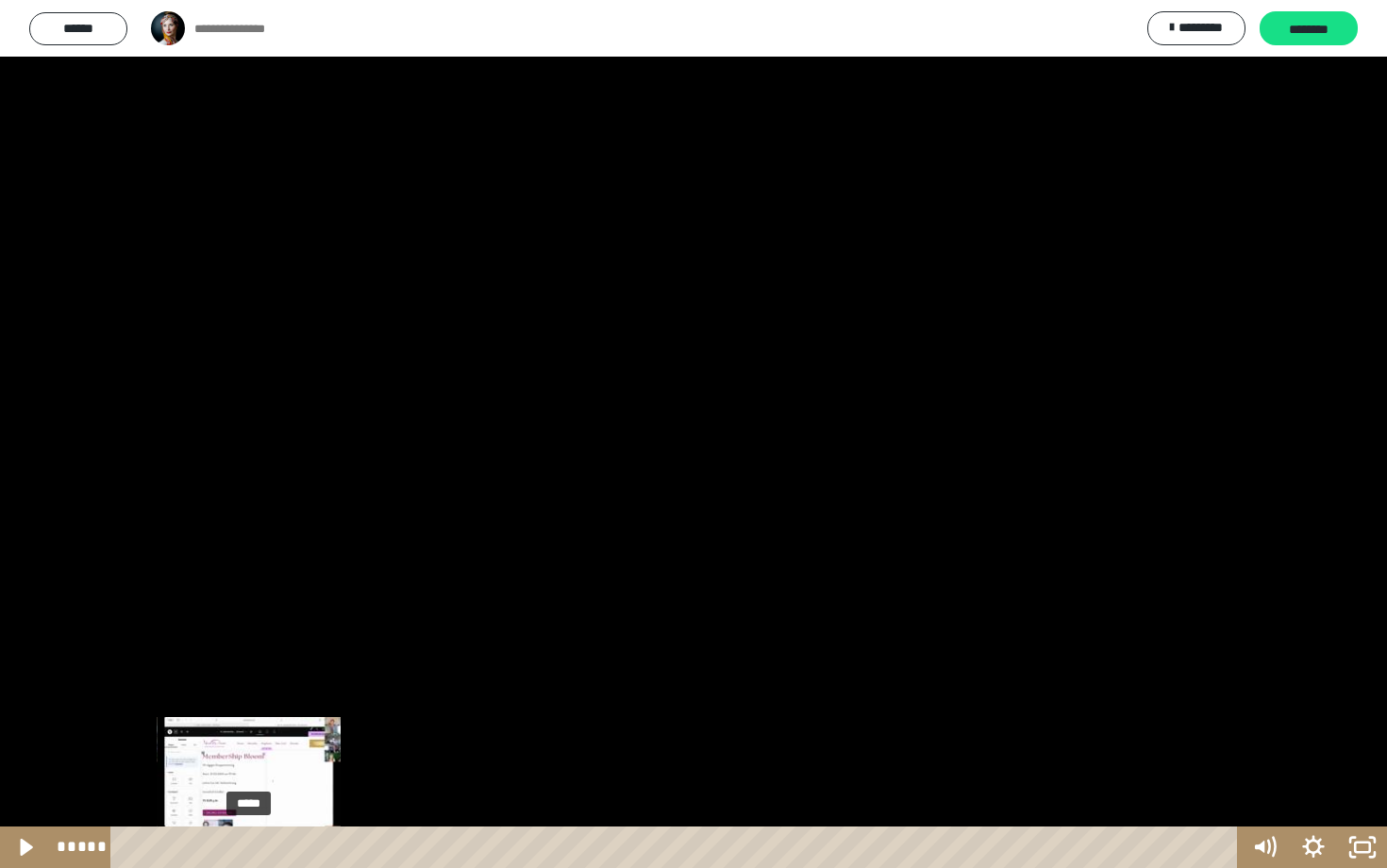 click on "*****" at bounding box center [677, 847] 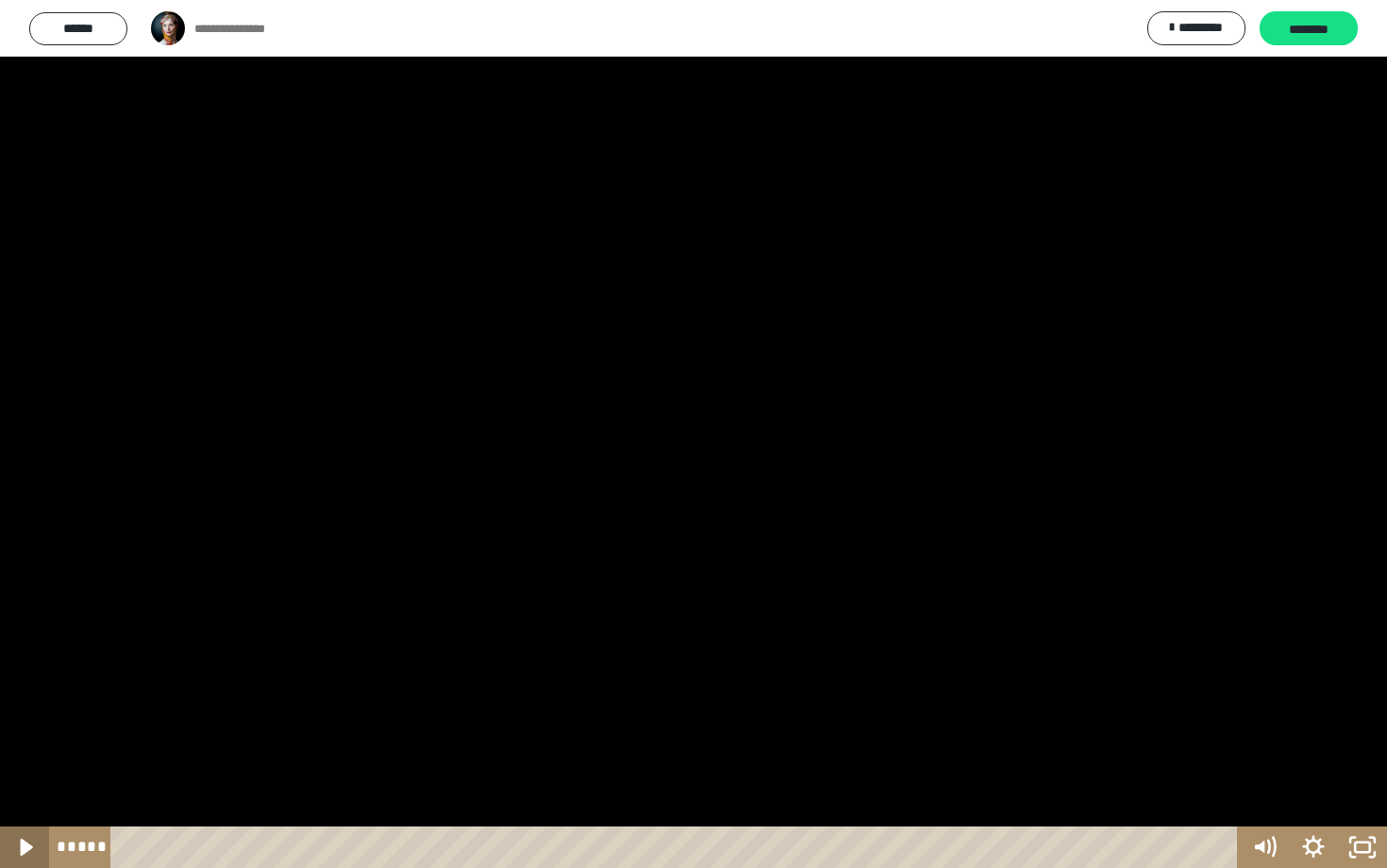 click 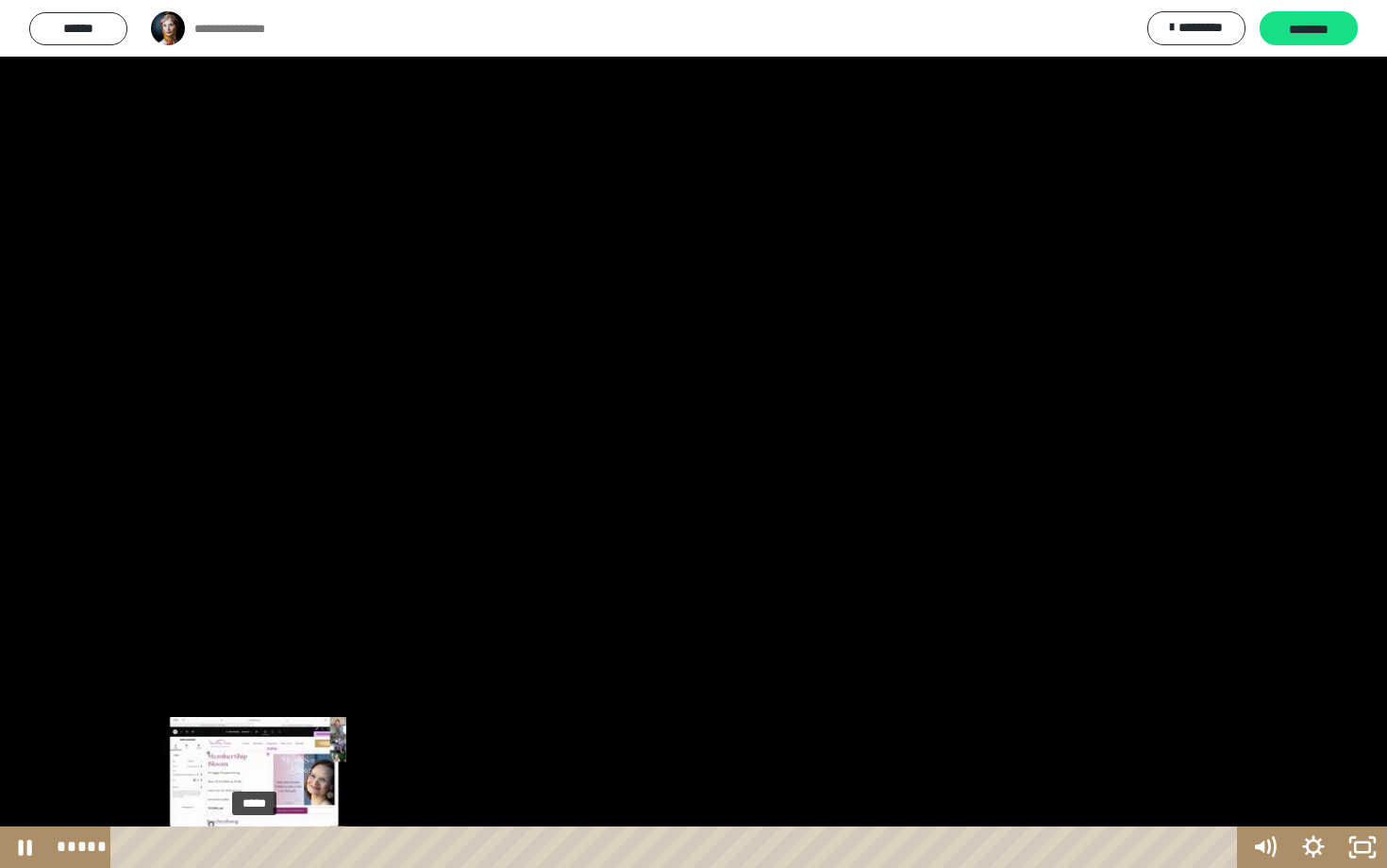 click at bounding box center (249, 847) 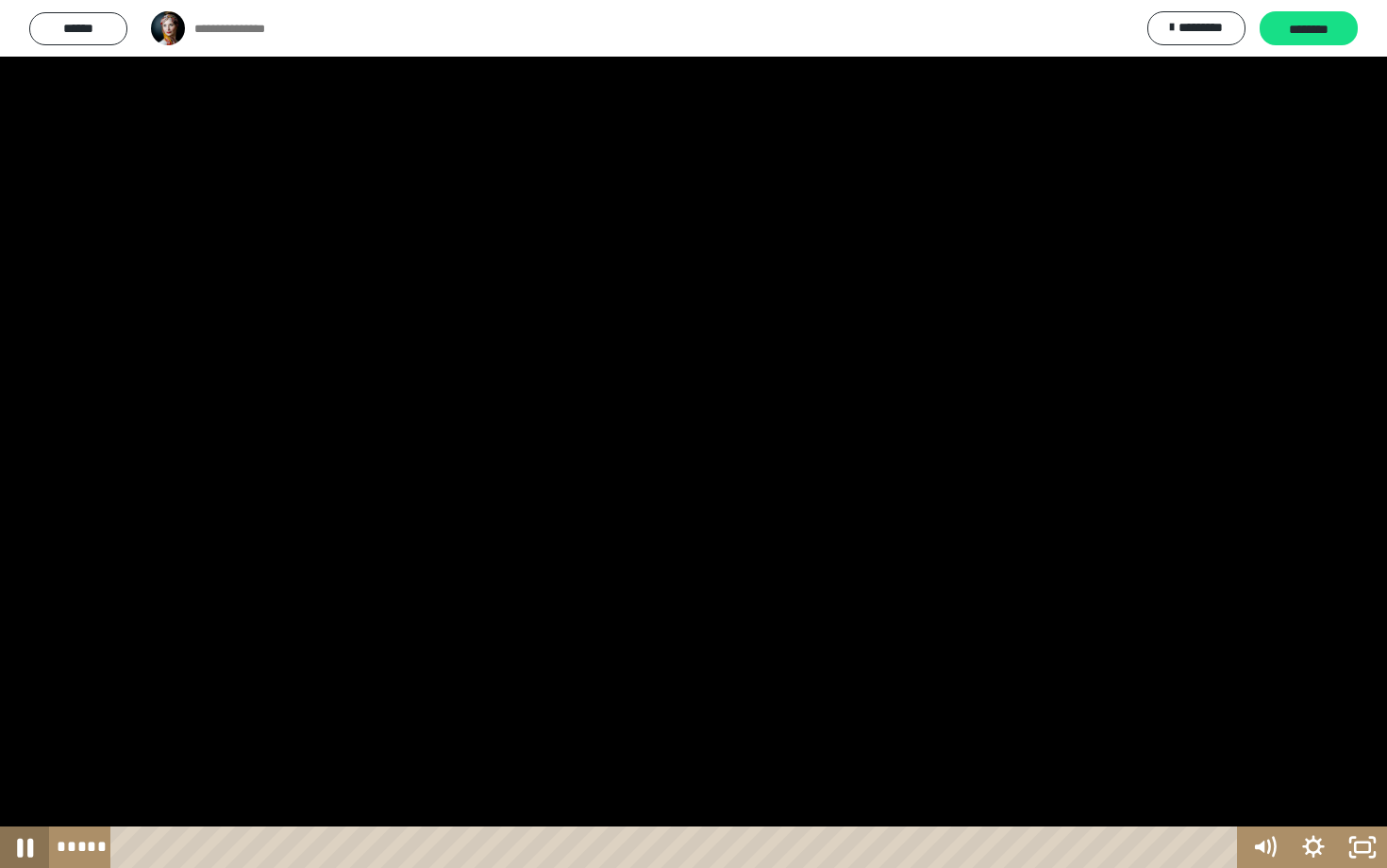 click 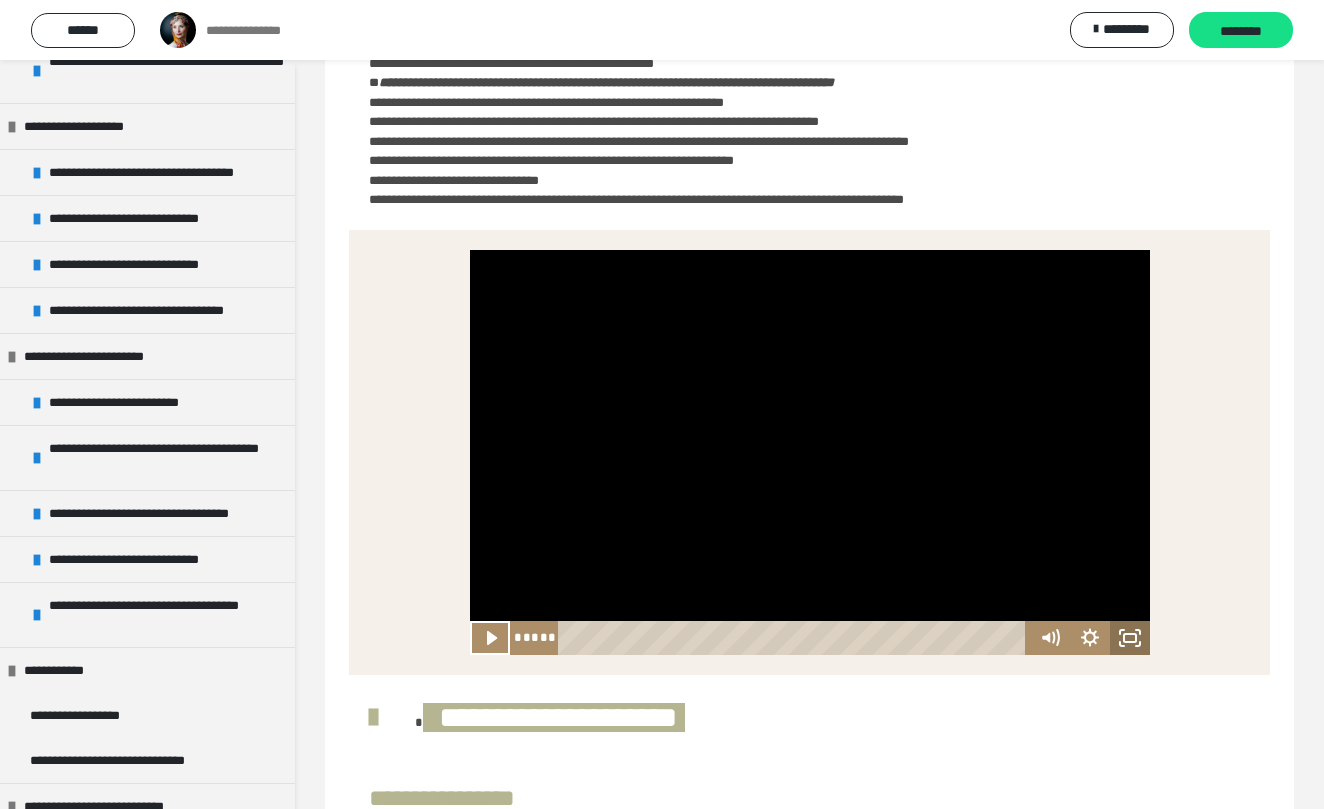 click 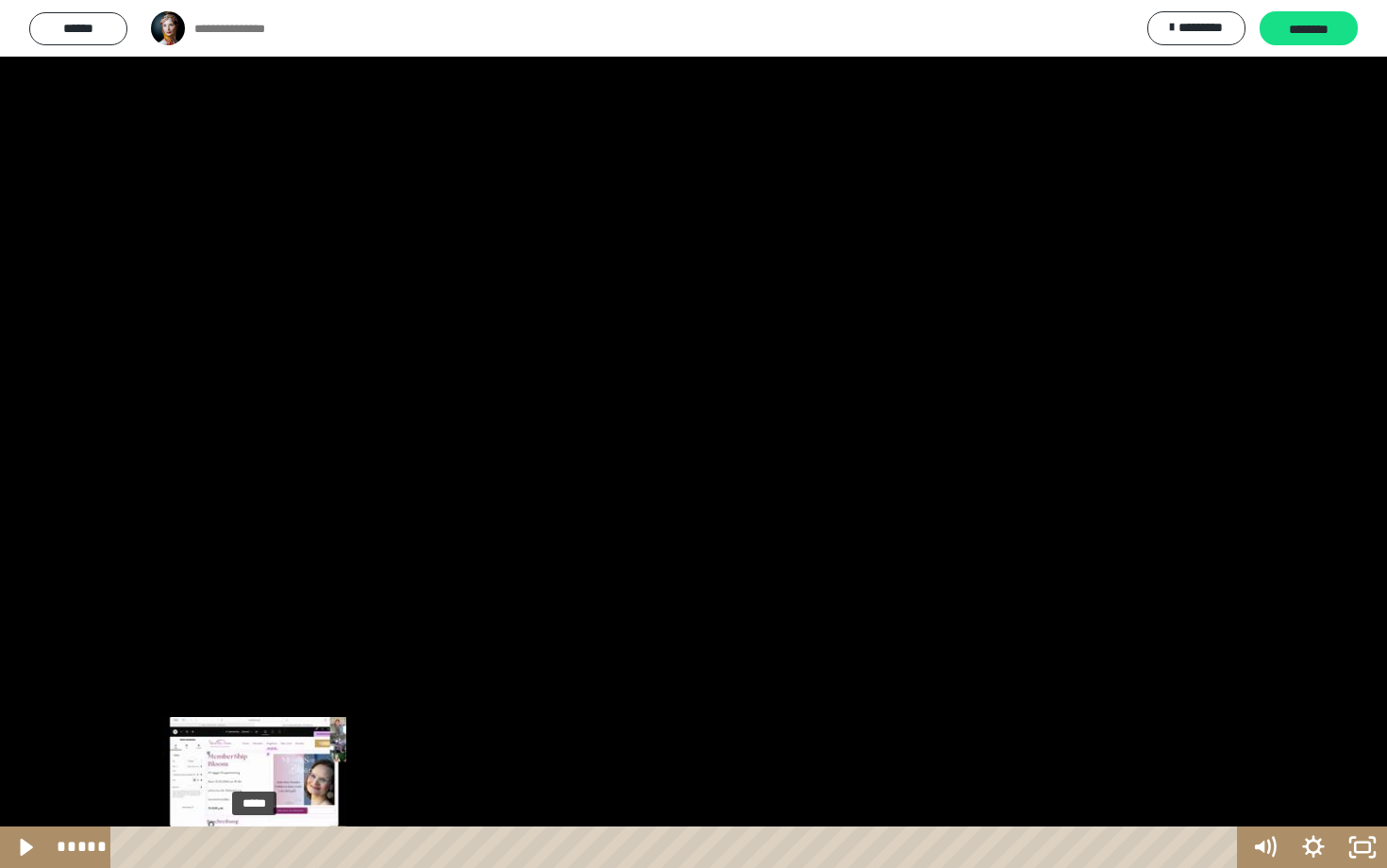 click at bounding box center [259, 847] 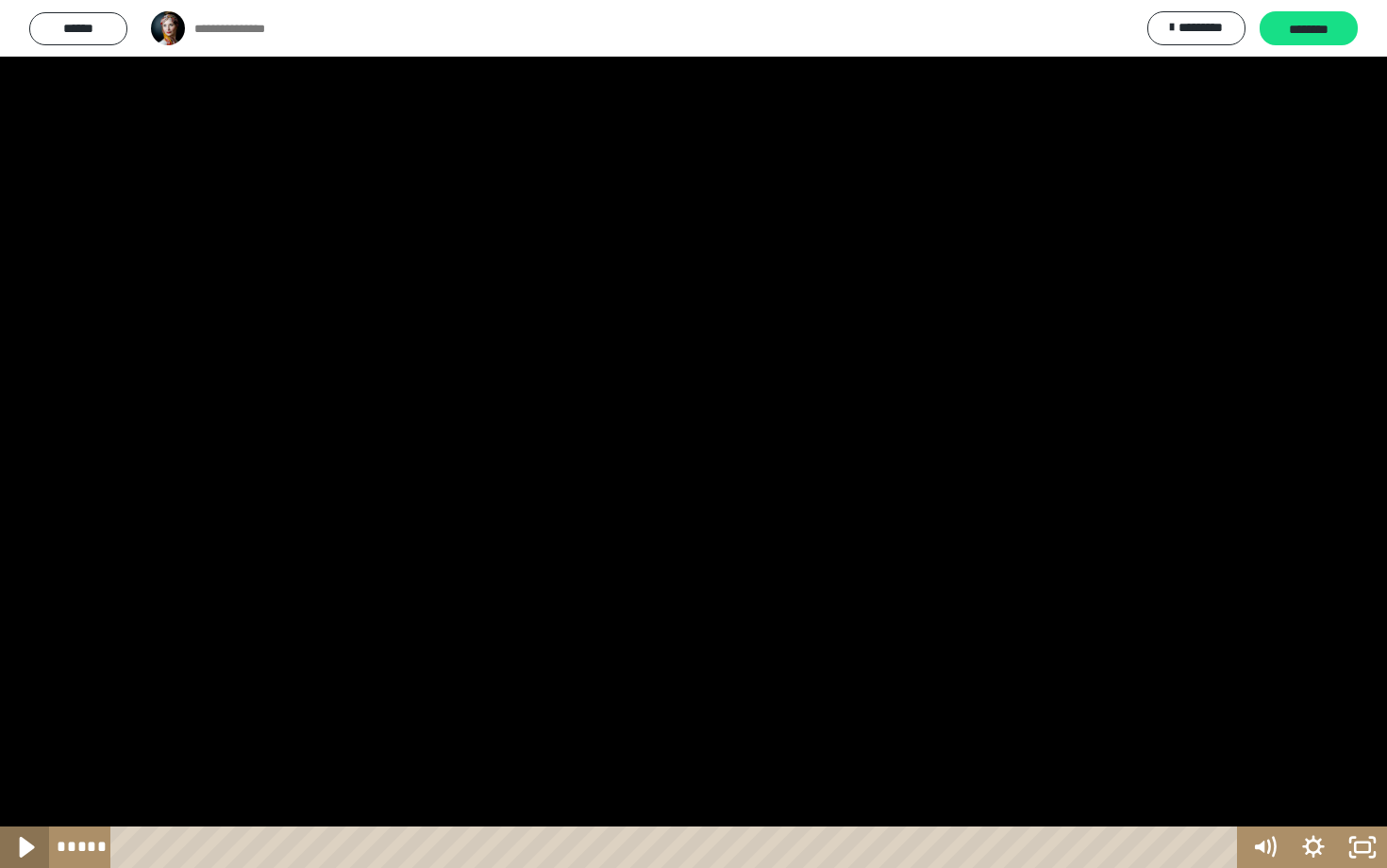 click 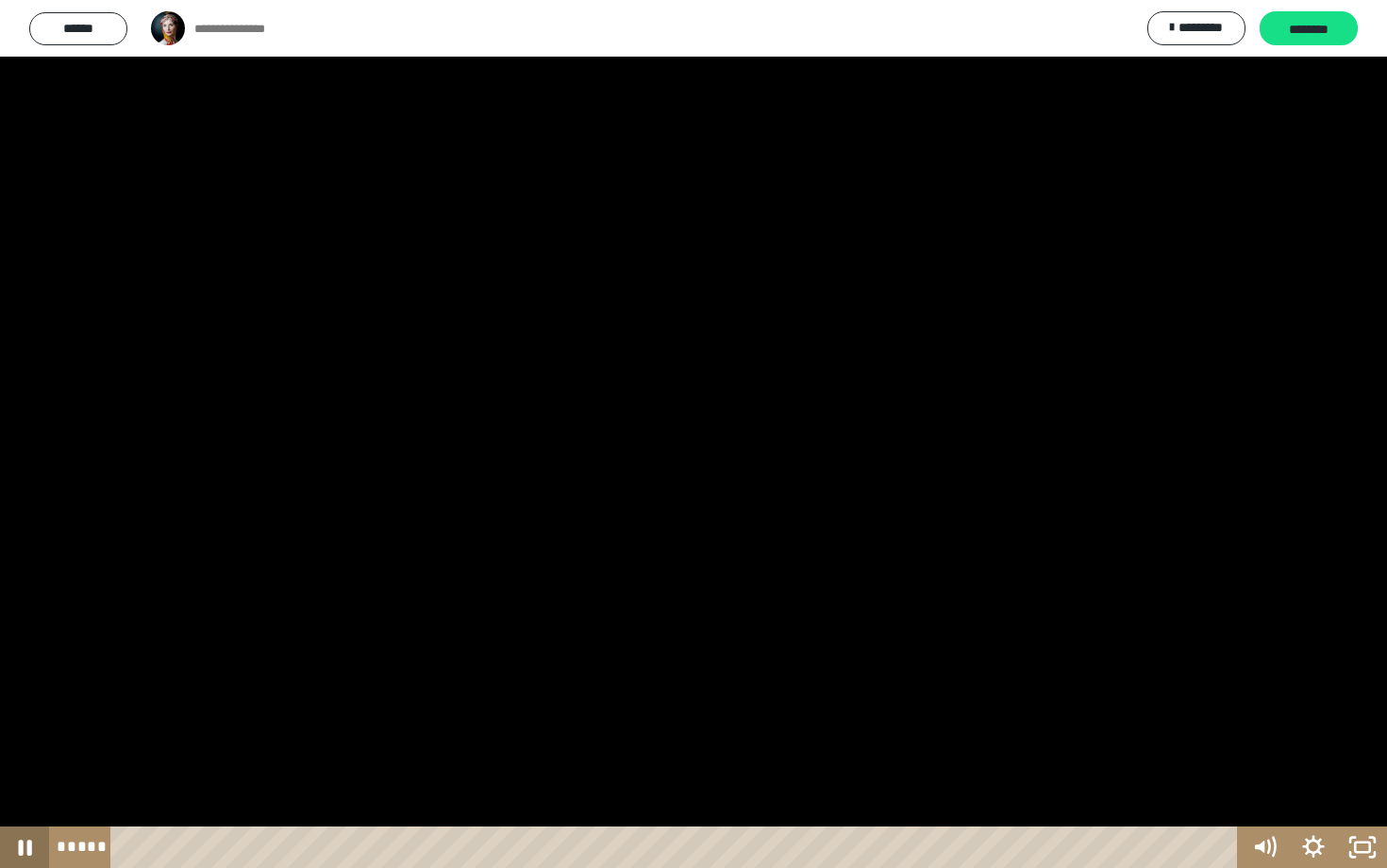 click 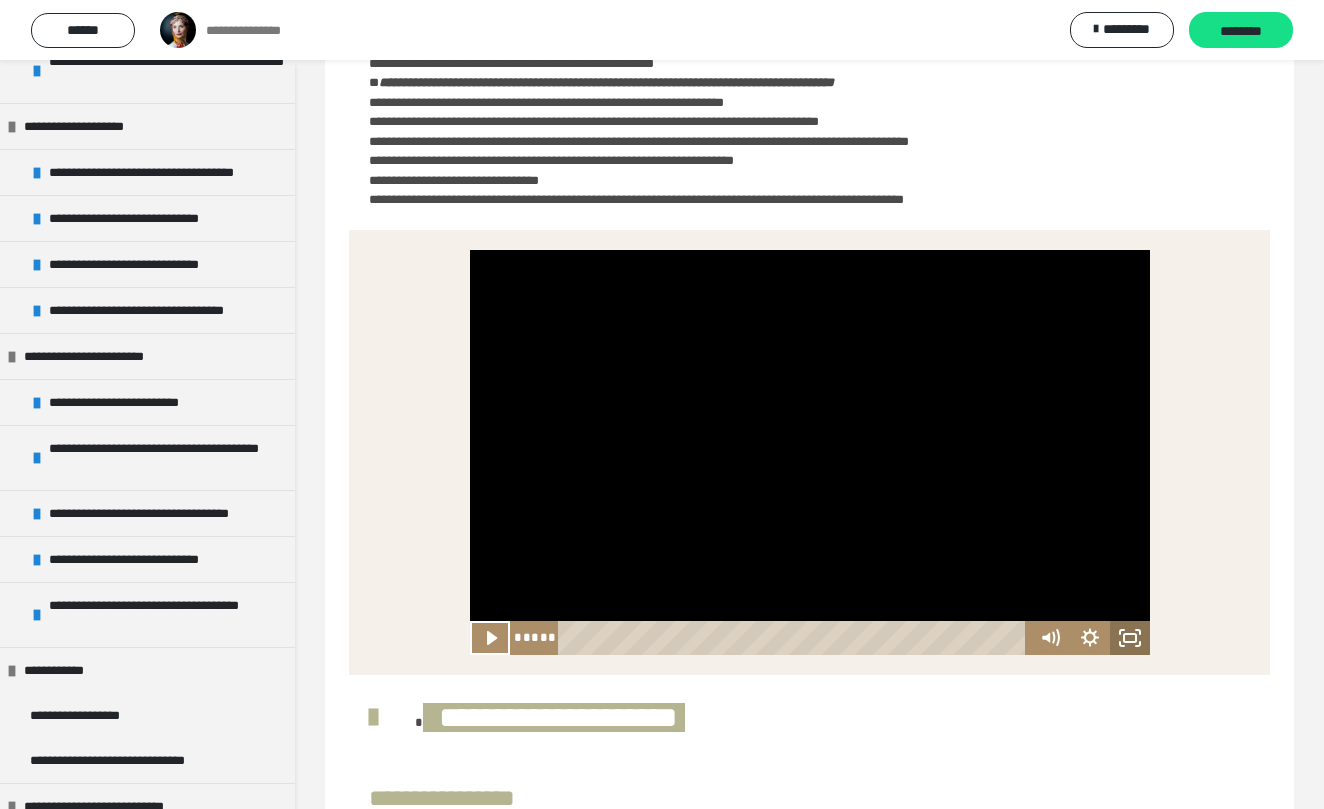 click 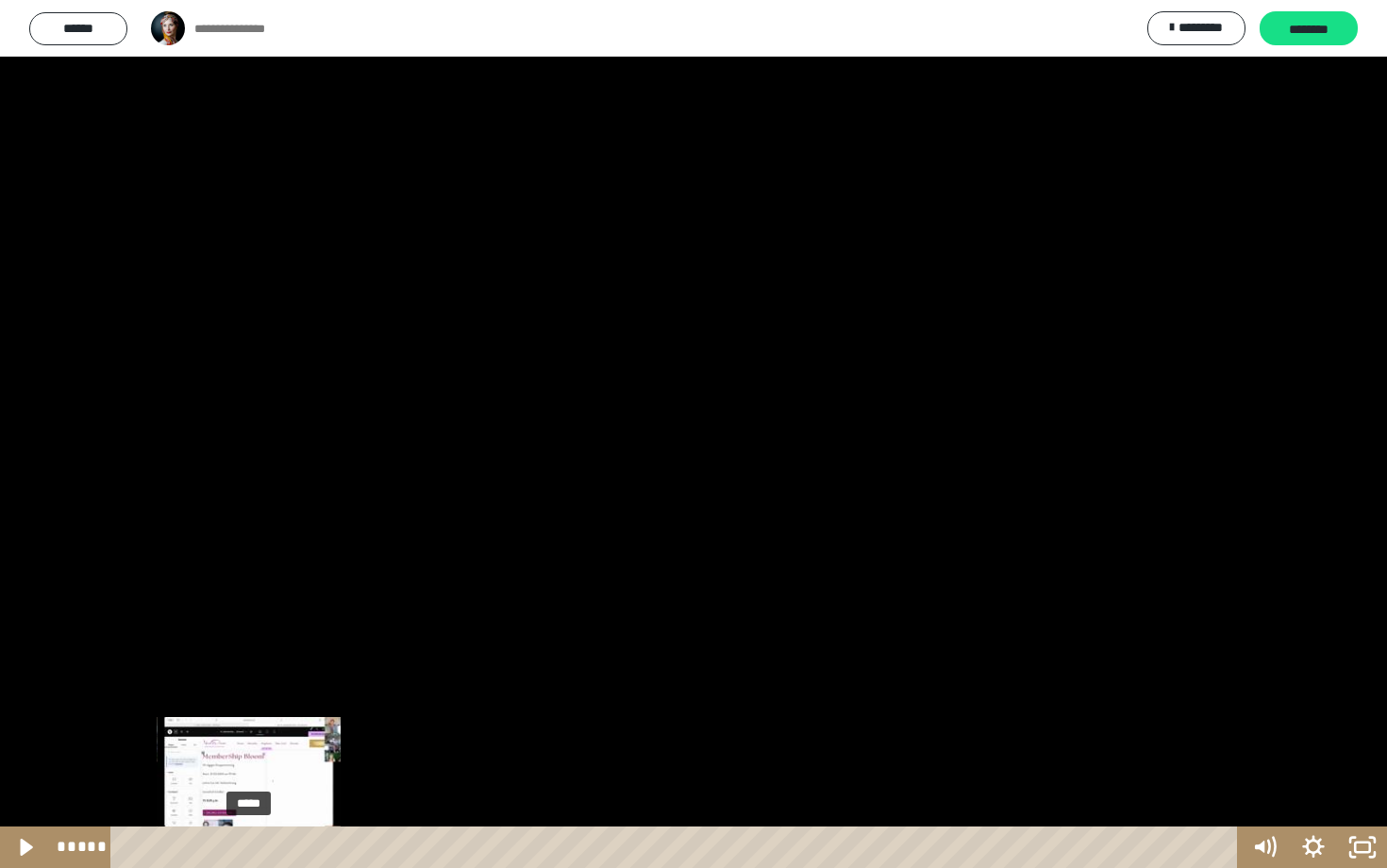 click on "*****" at bounding box center [677, 847] 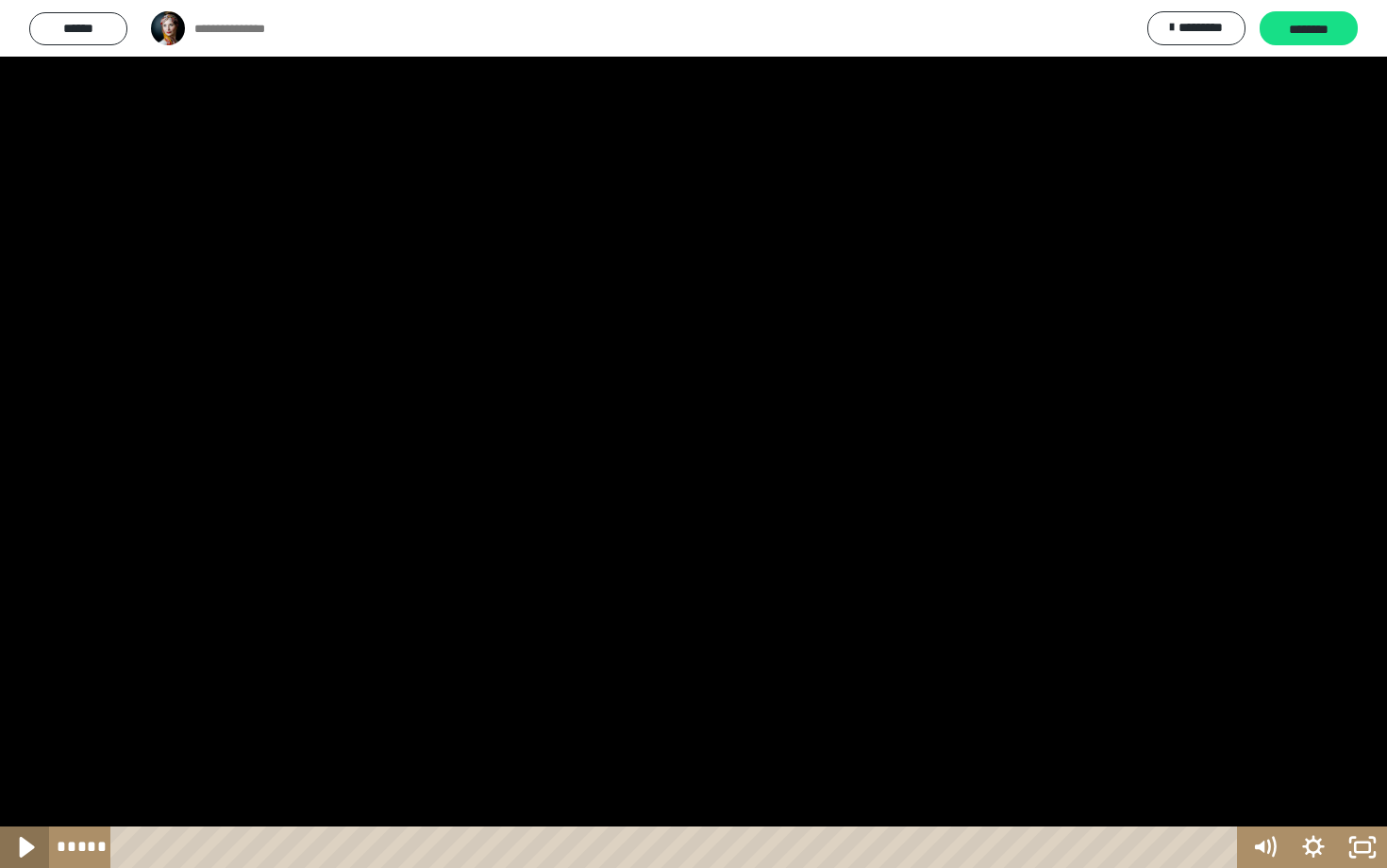 click 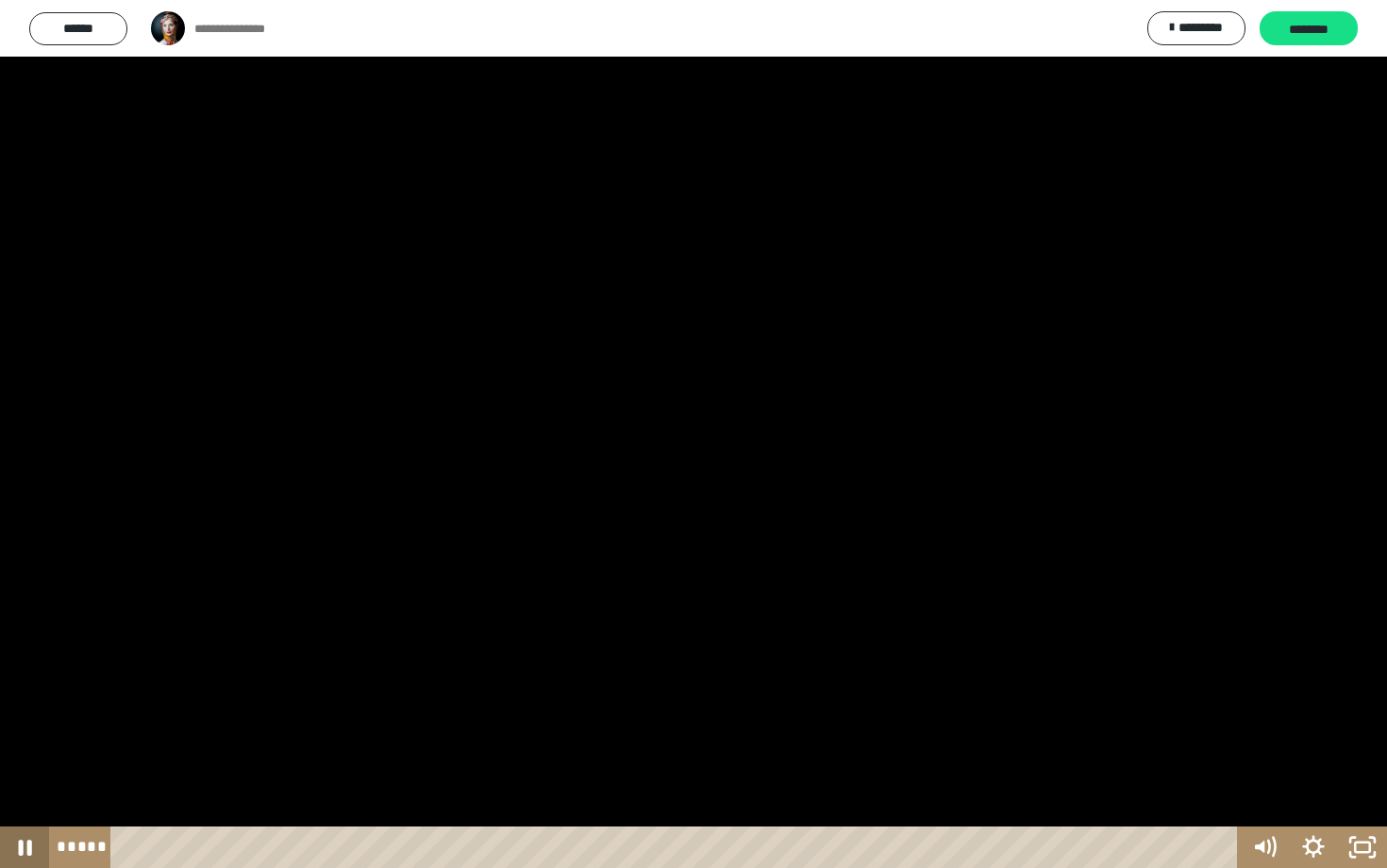 click 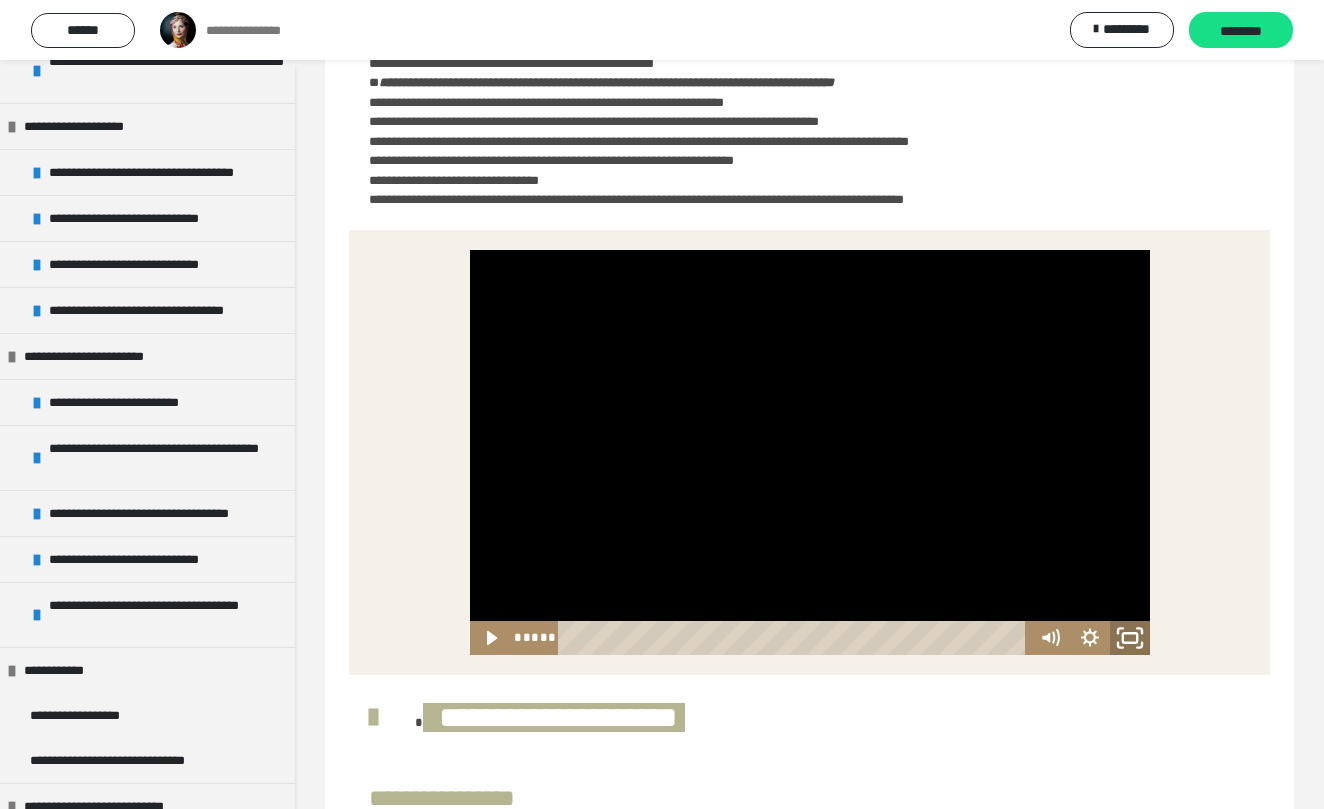 click 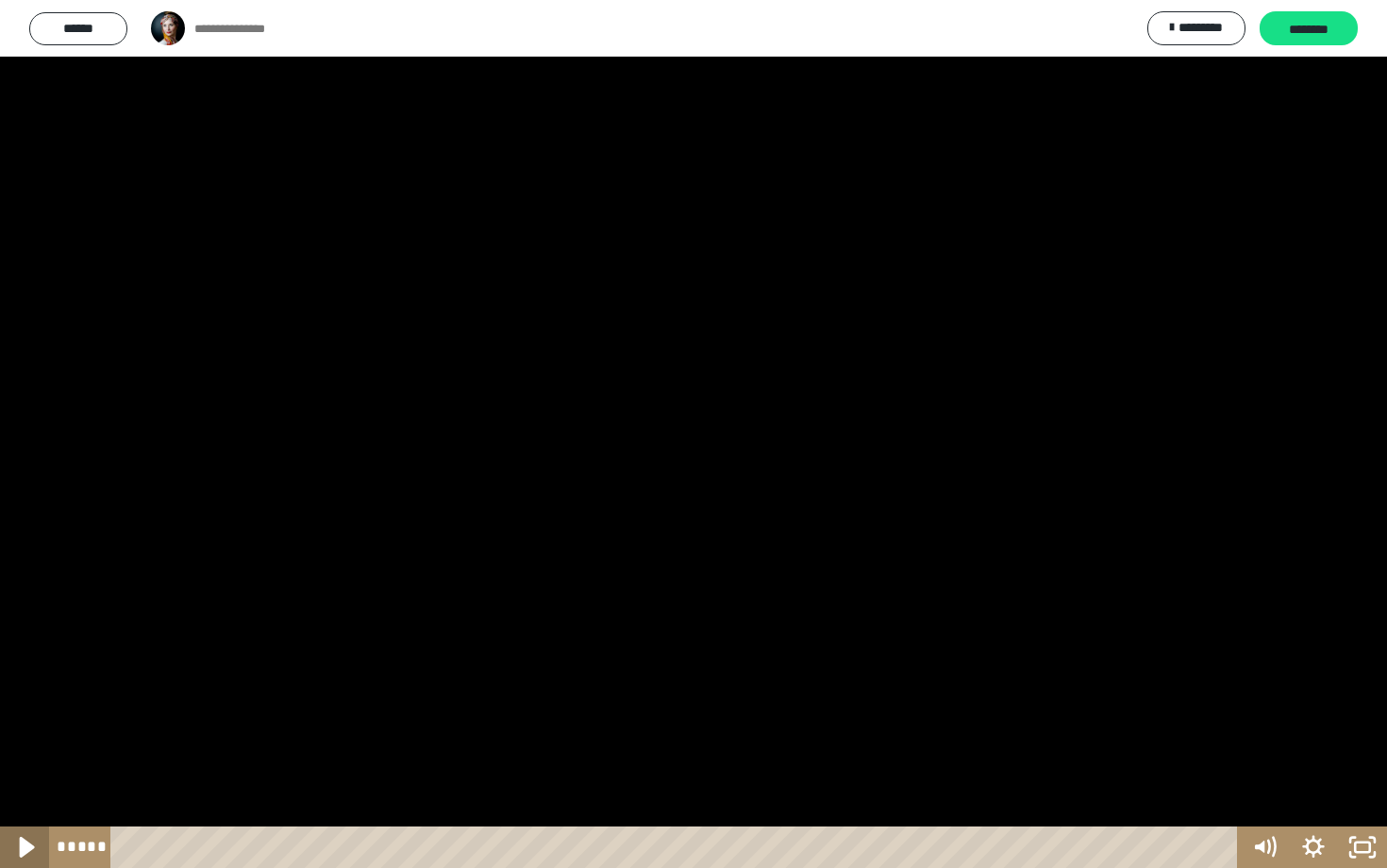 click 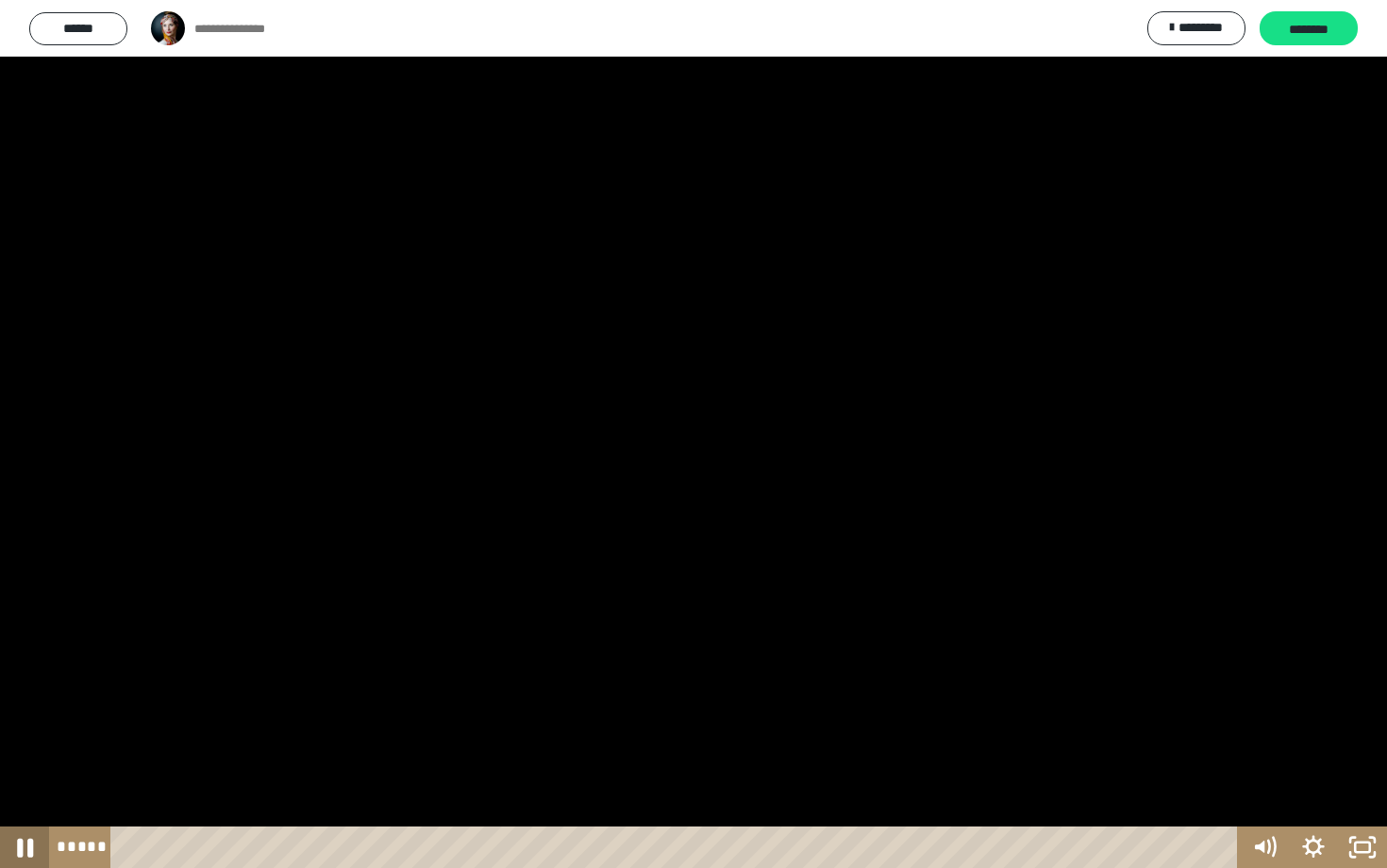 click 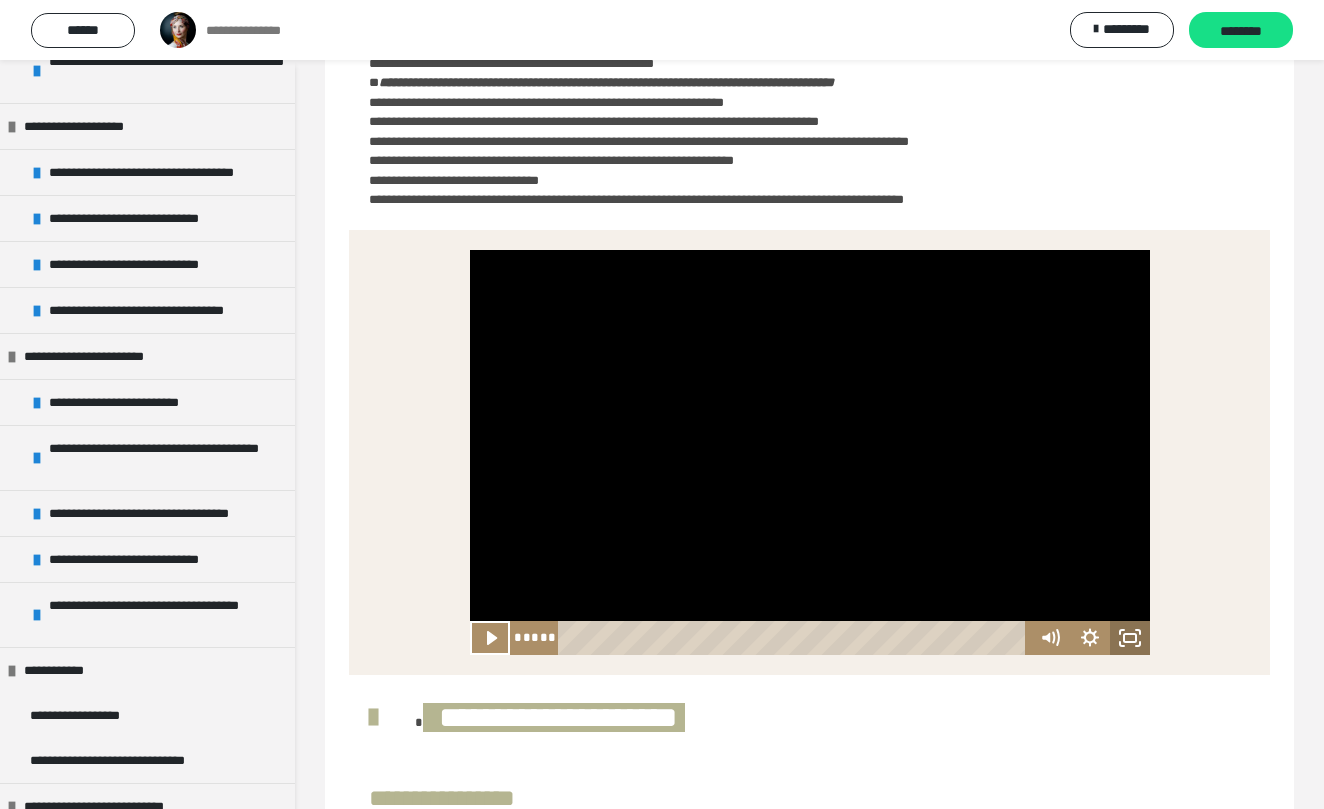 click 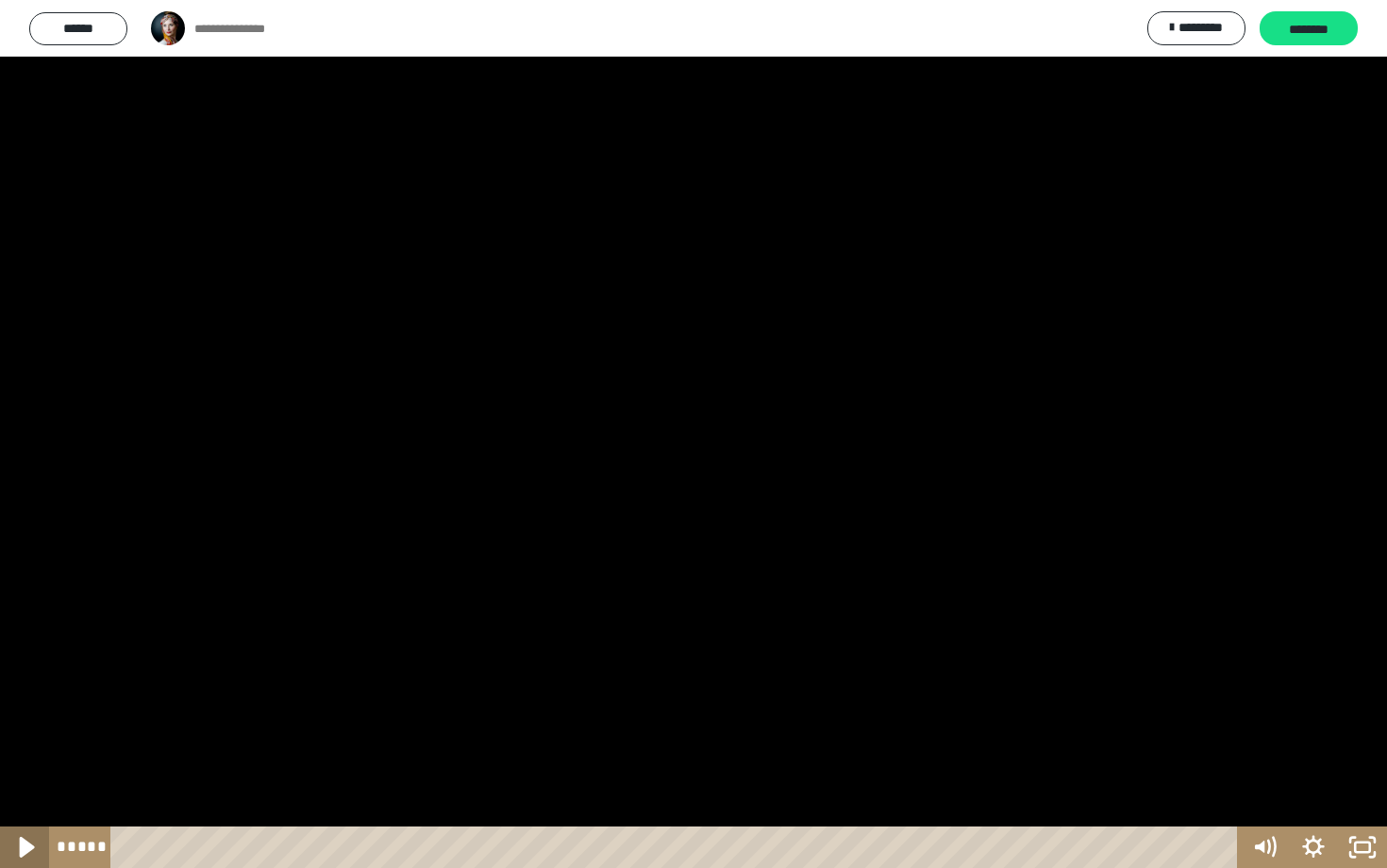 click 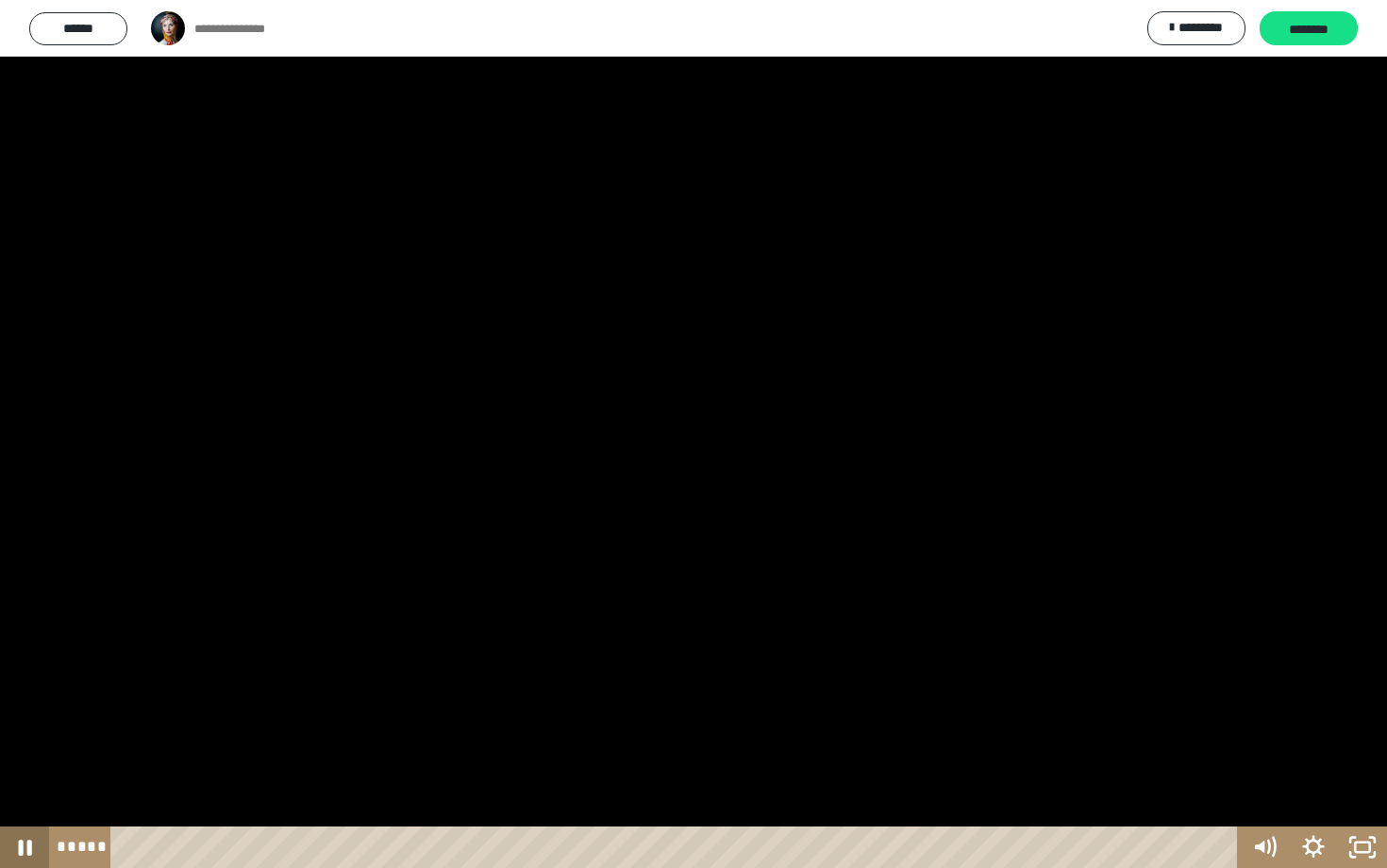 click 